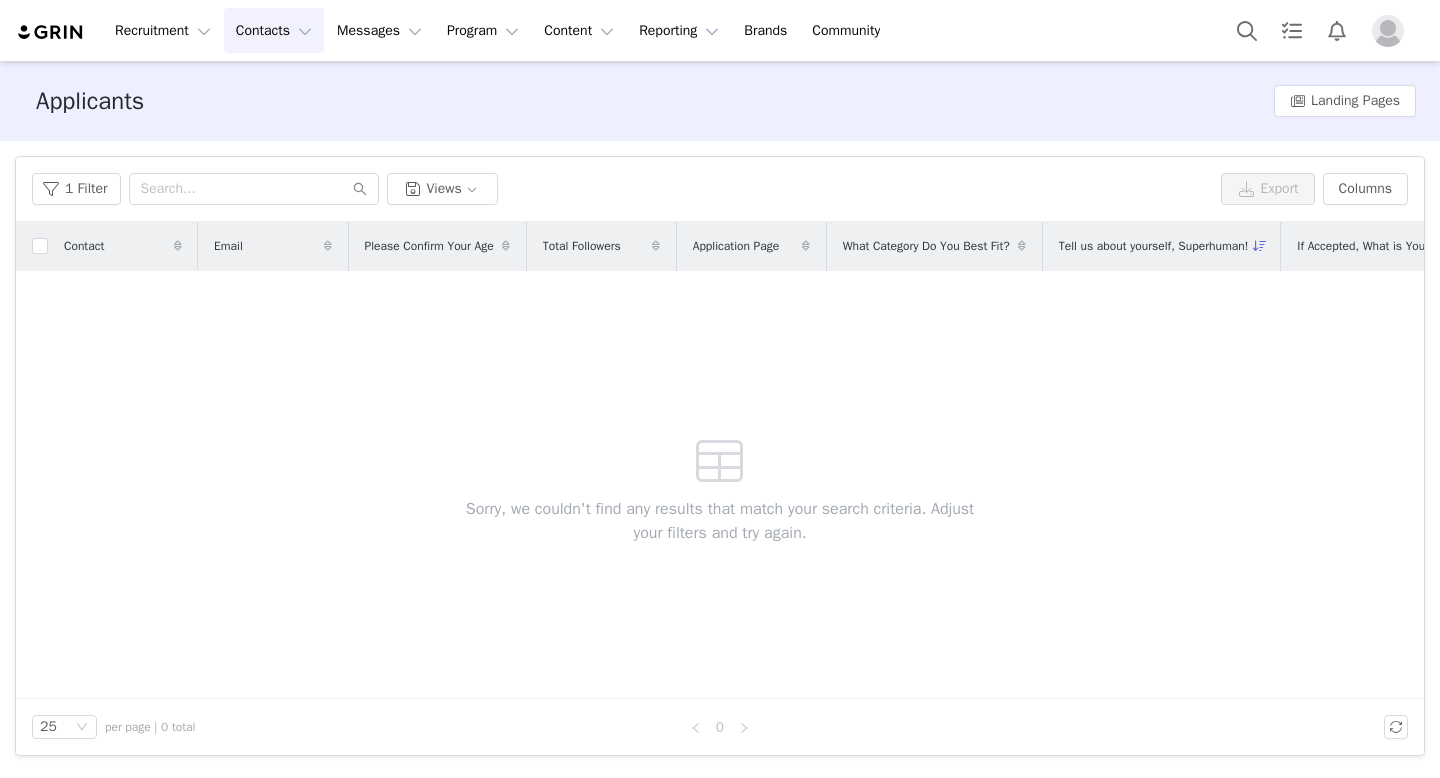 scroll, scrollTop: 0, scrollLeft: 0, axis: both 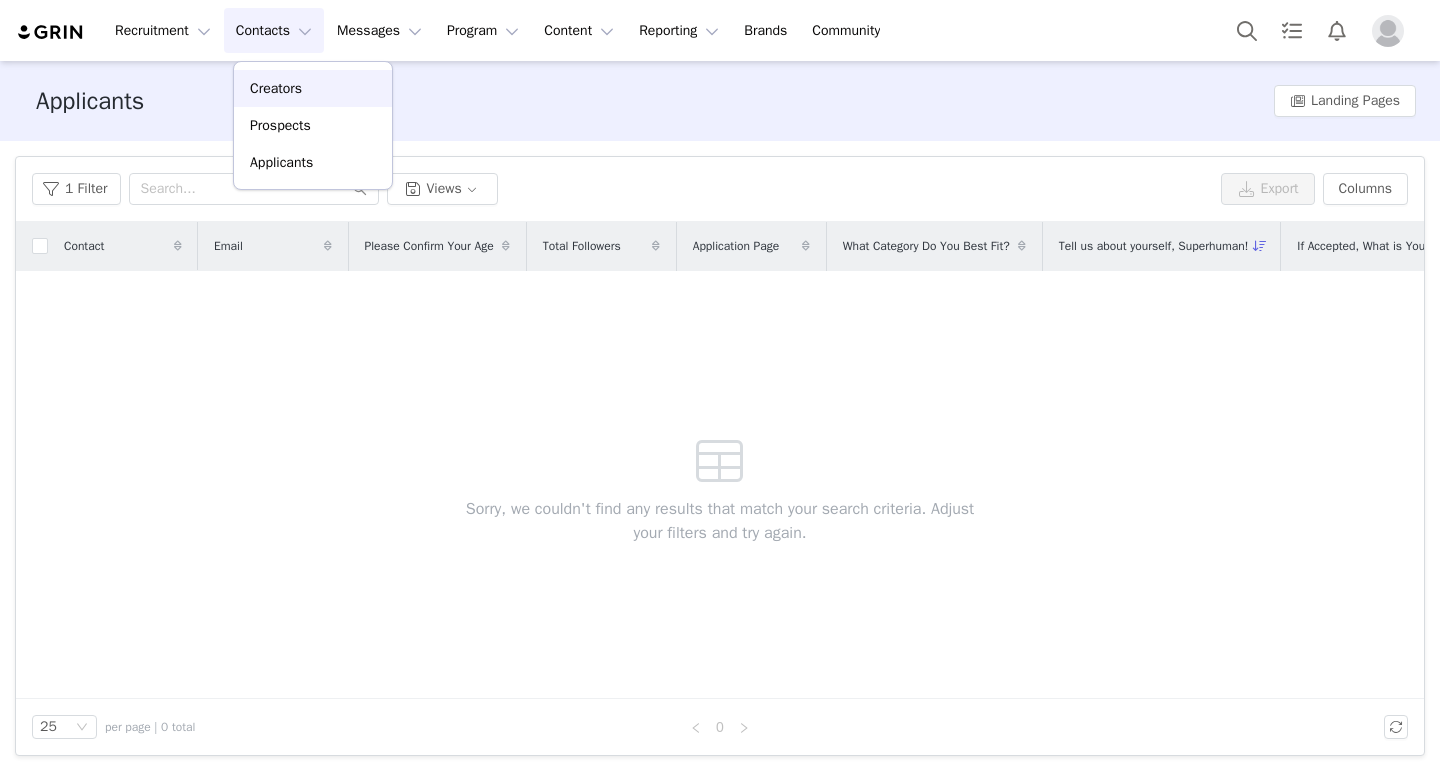 click on "Creators" at bounding box center [313, 88] 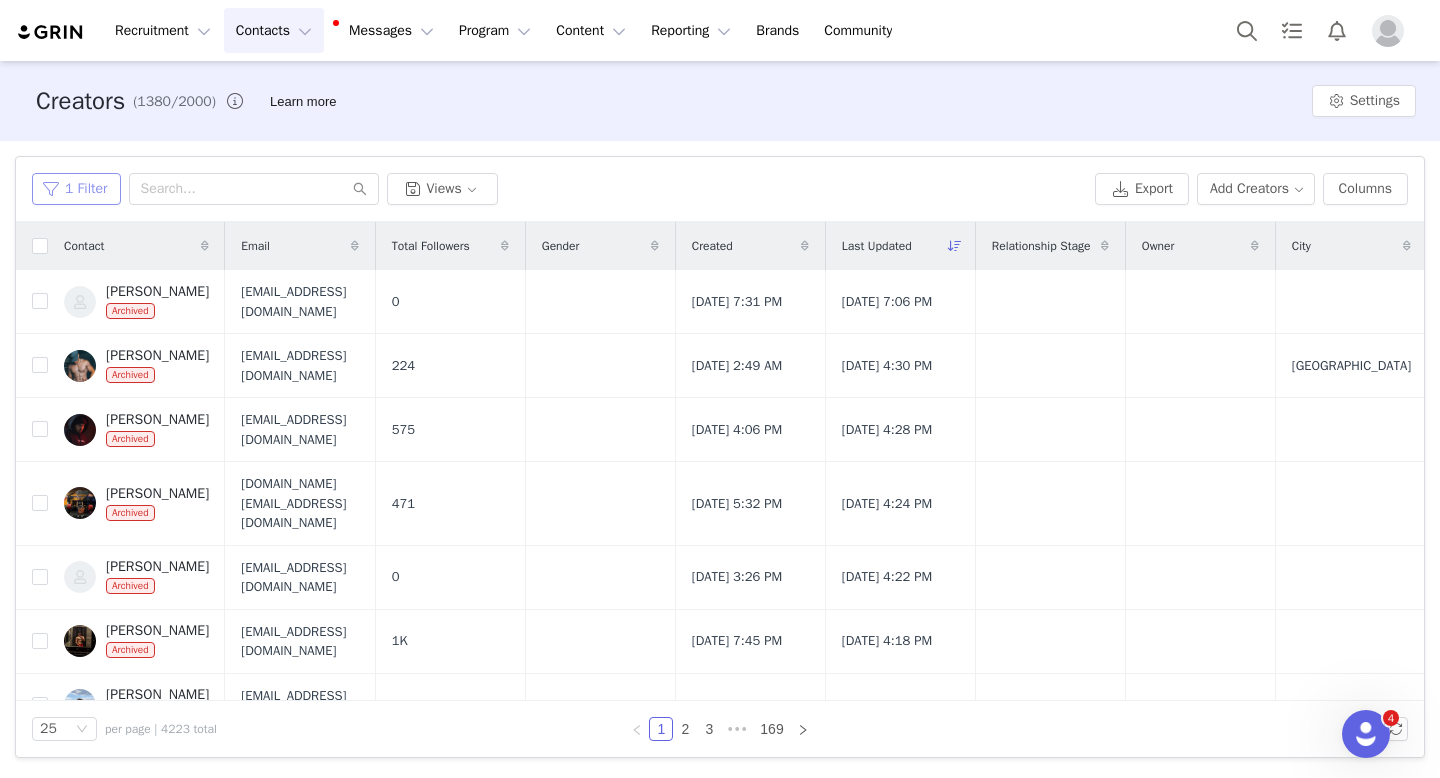 scroll, scrollTop: 0, scrollLeft: 0, axis: both 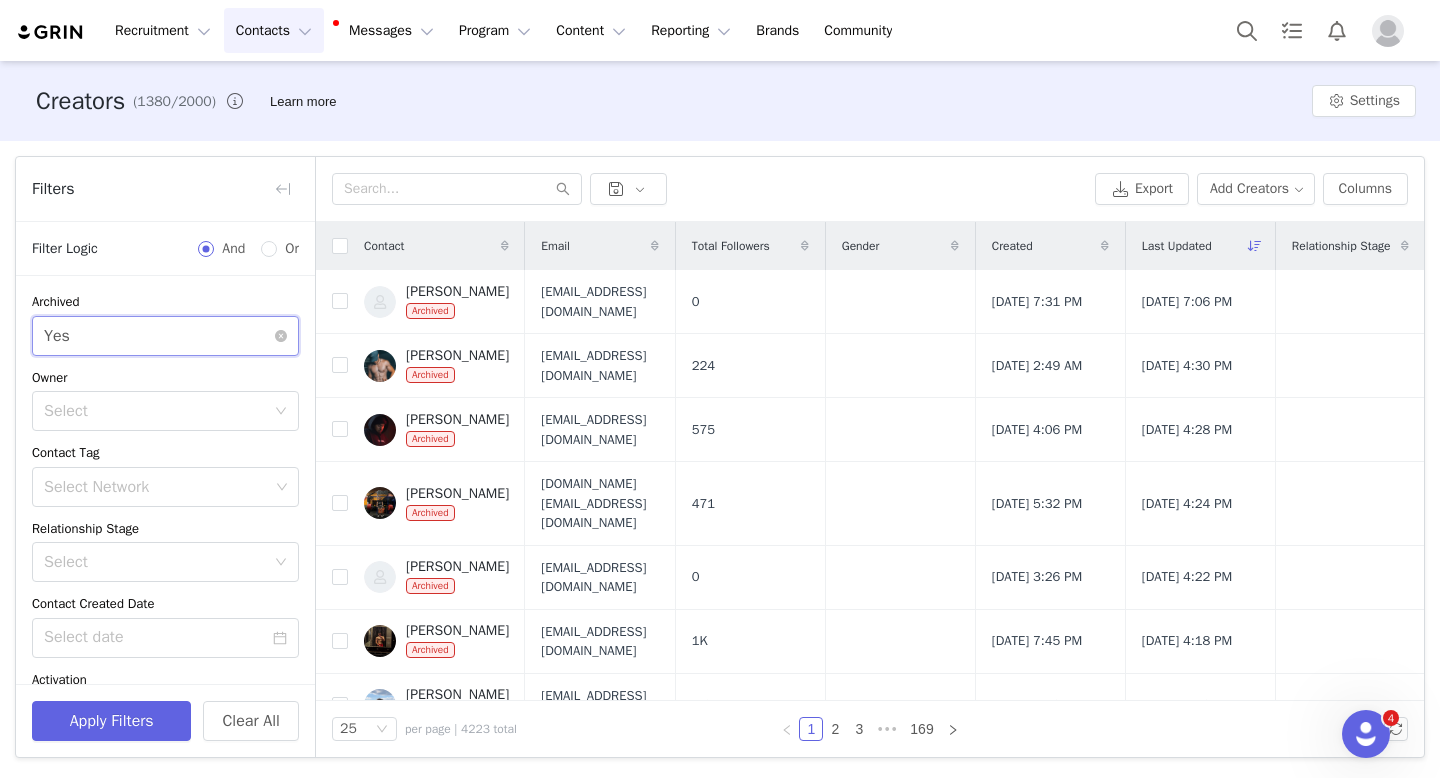click on "Select Yes" at bounding box center (159, 336) 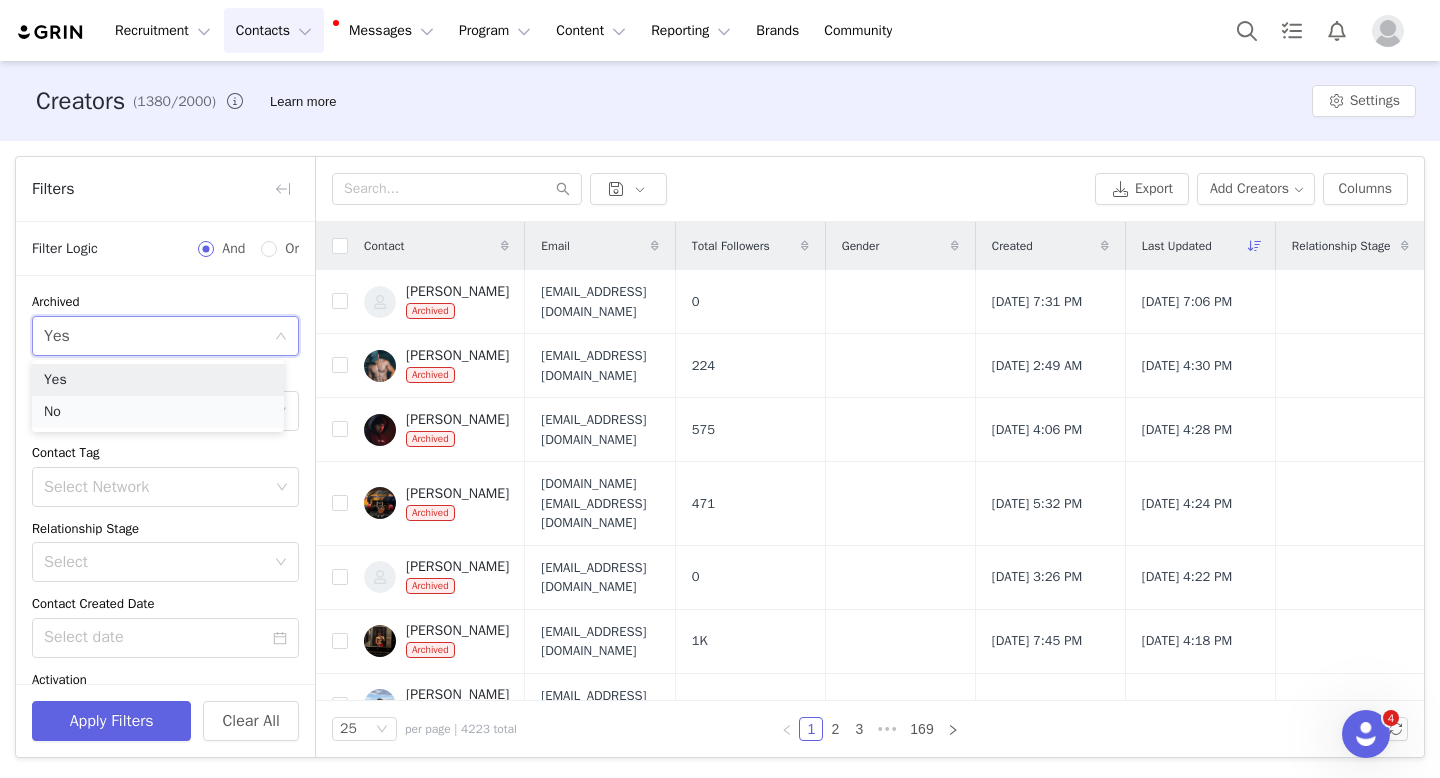 click on "No" at bounding box center [158, 412] 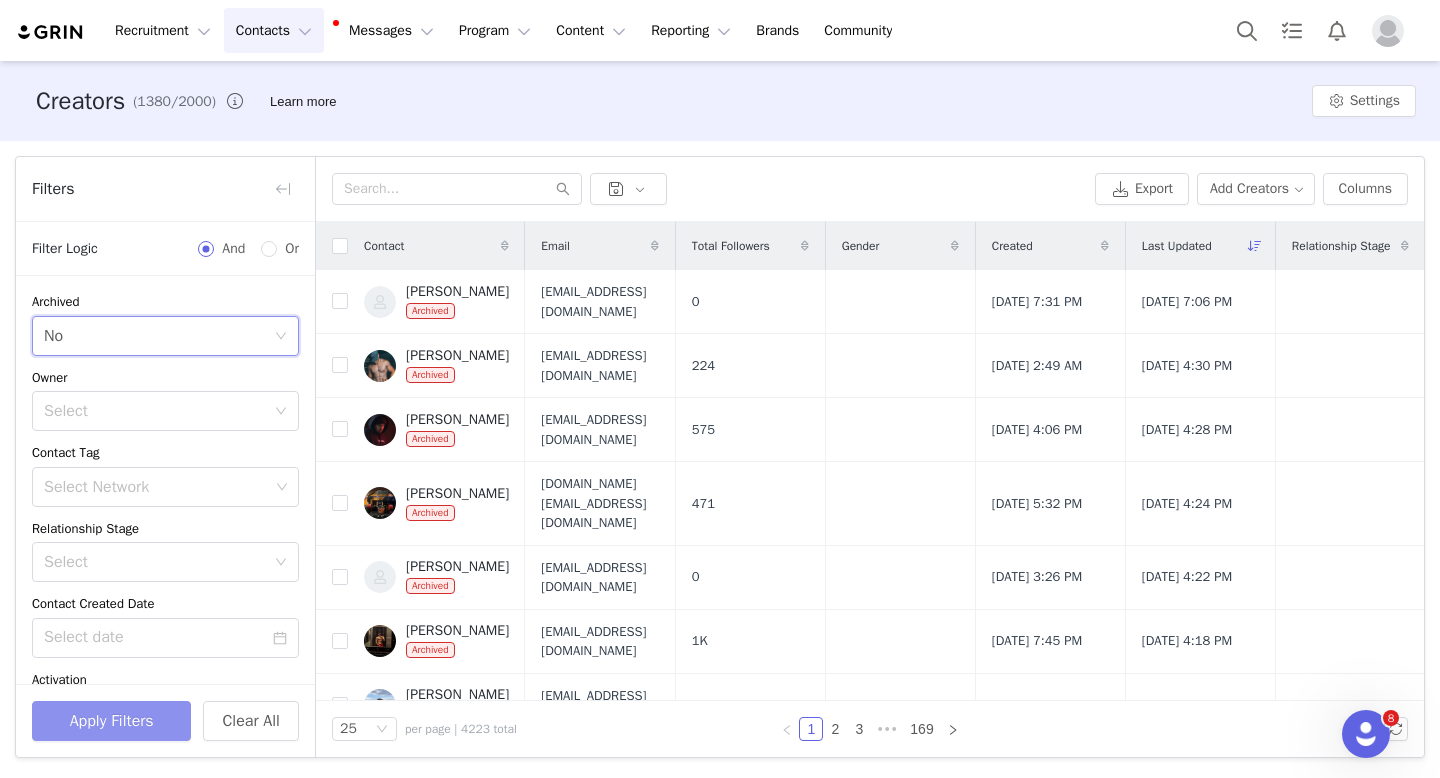 click on "Apply Filters" at bounding box center [111, 721] 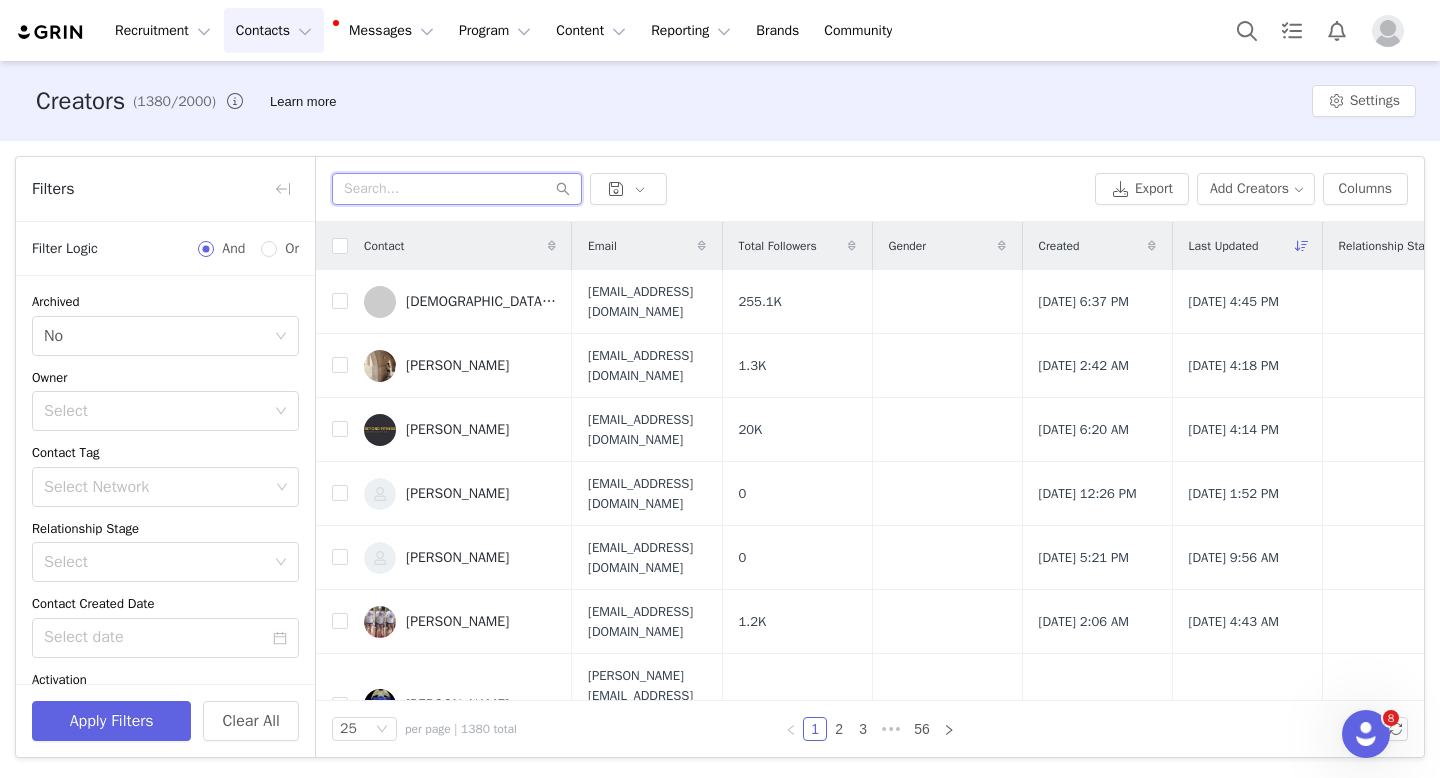 click at bounding box center (457, 189) 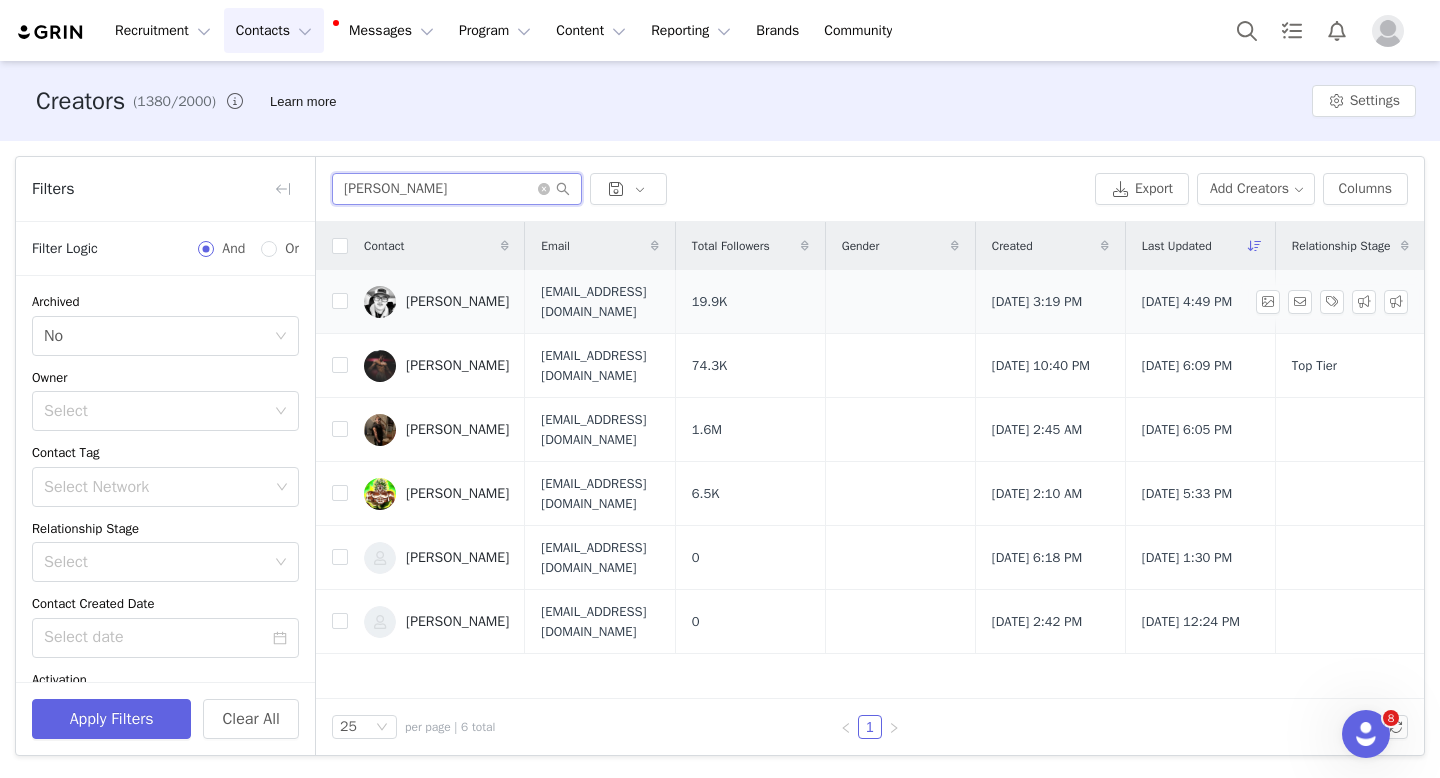 type on "[PERSON_NAME]" 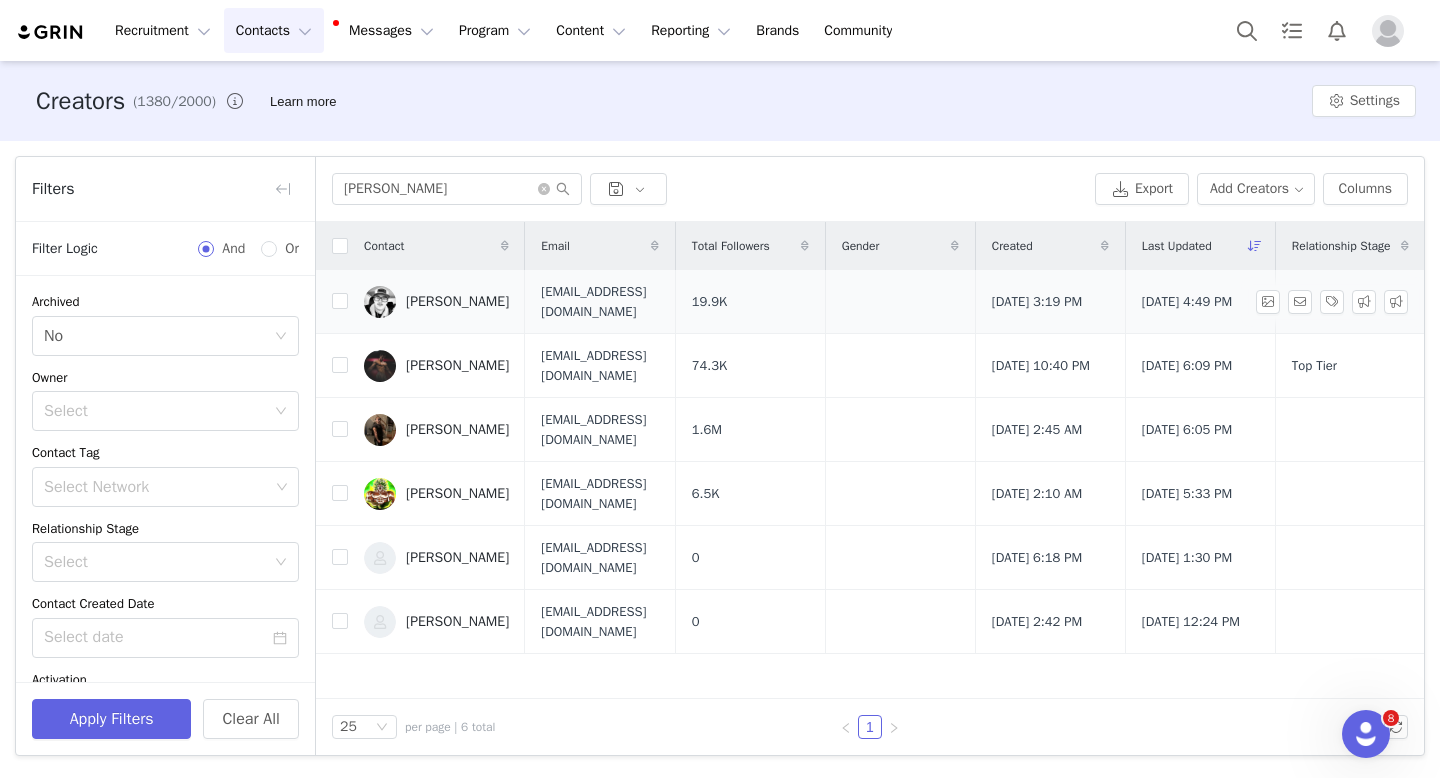click on "[PERSON_NAME]" at bounding box center (457, 302) 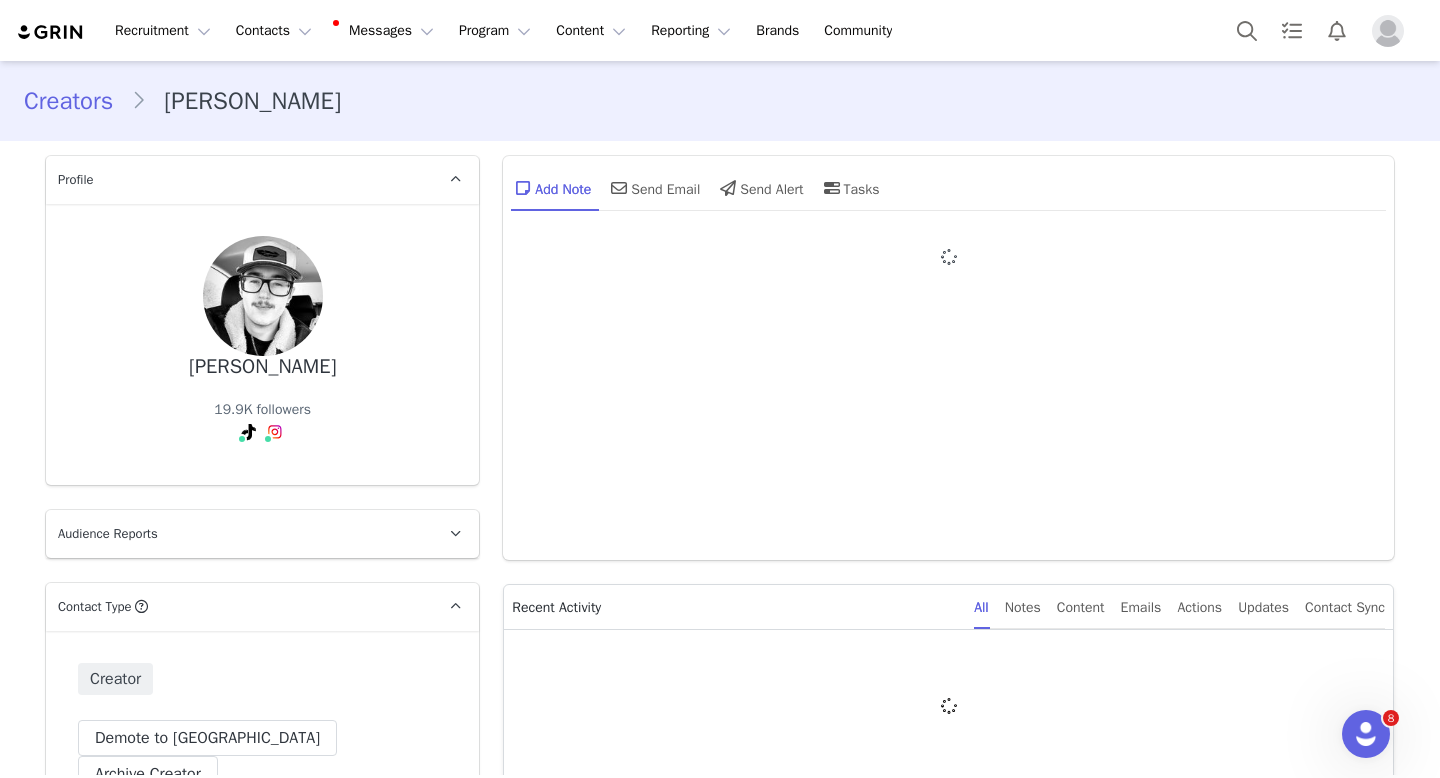 type on "+1 ([GEOGRAPHIC_DATA])" 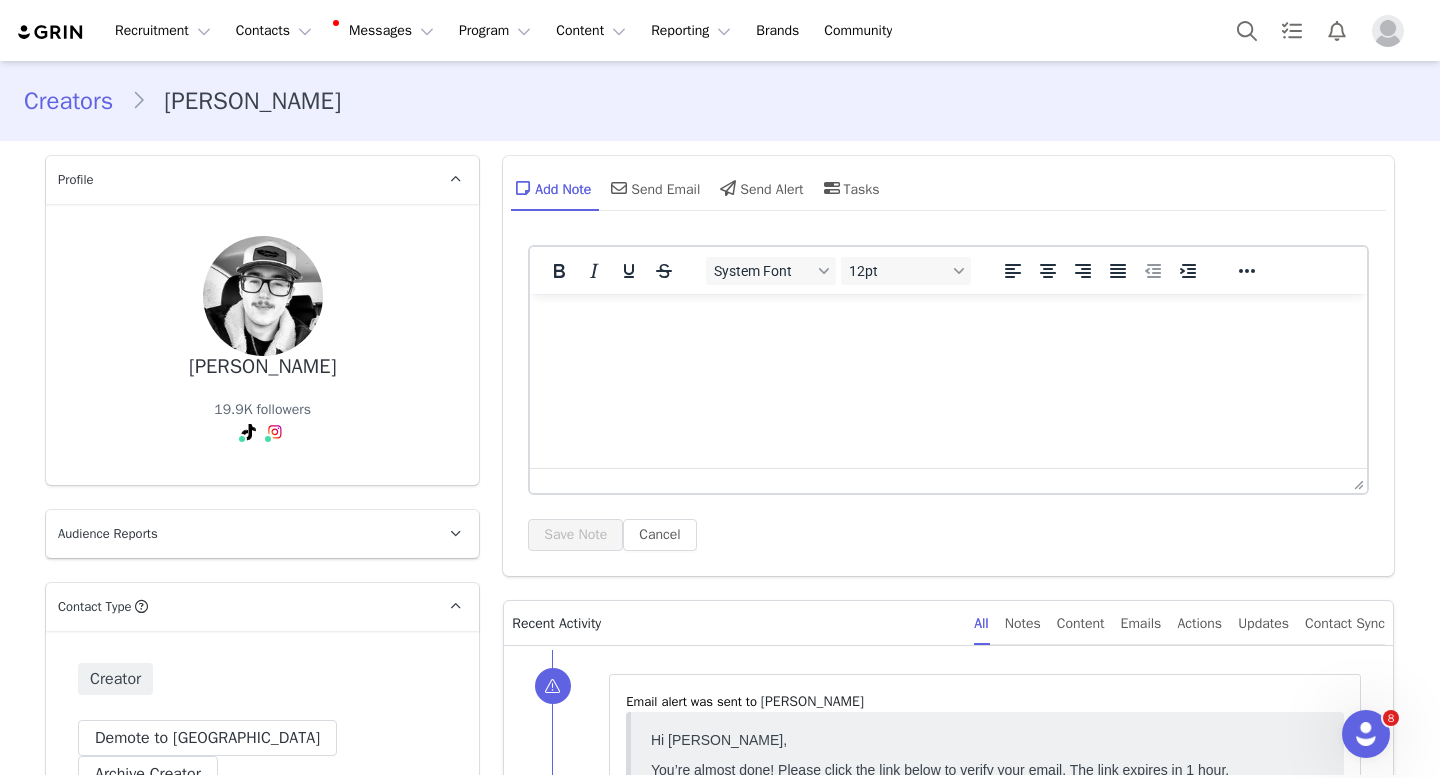 scroll, scrollTop: 0, scrollLeft: 0, axis: both 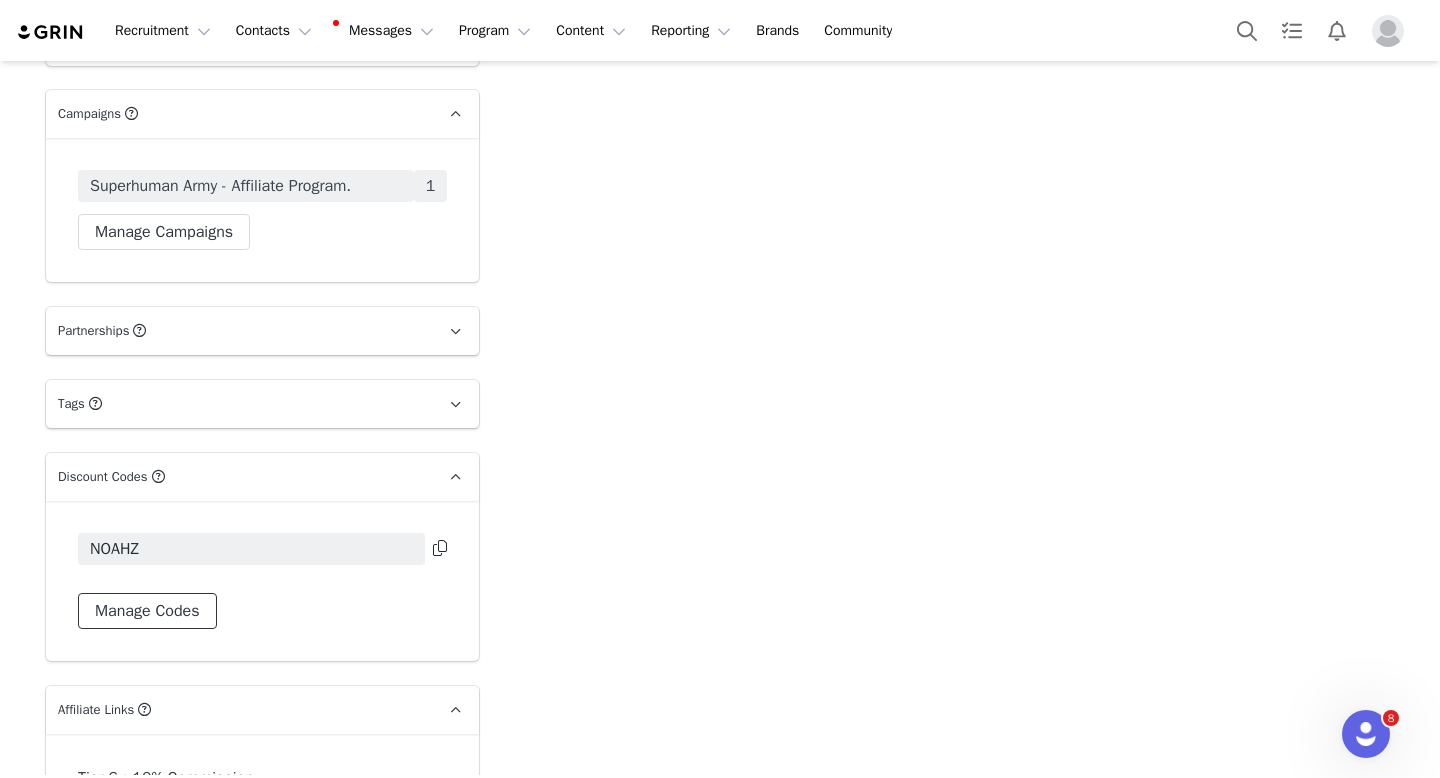 click on "Manage Codes" at bounding box center [147, 611] 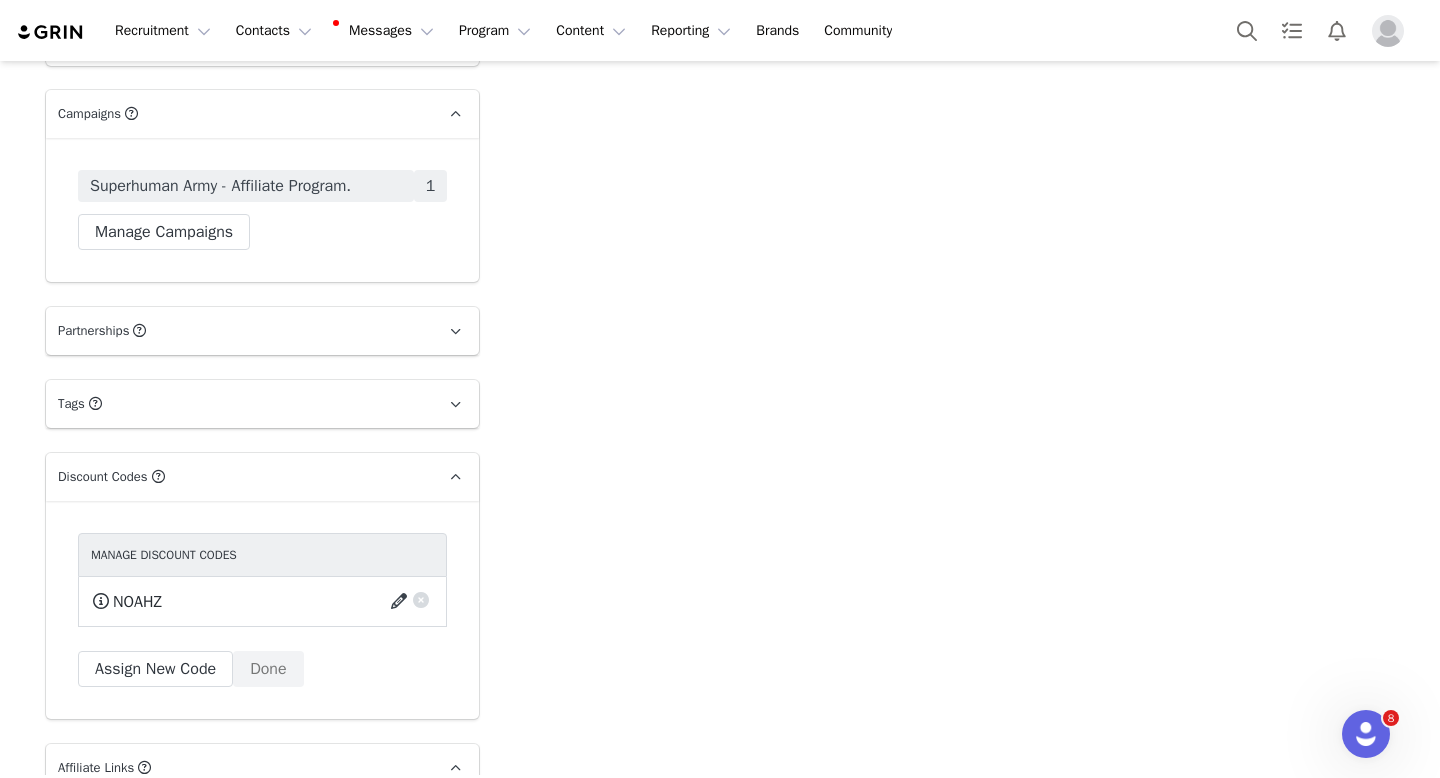 click at bounding box center (402, 602) 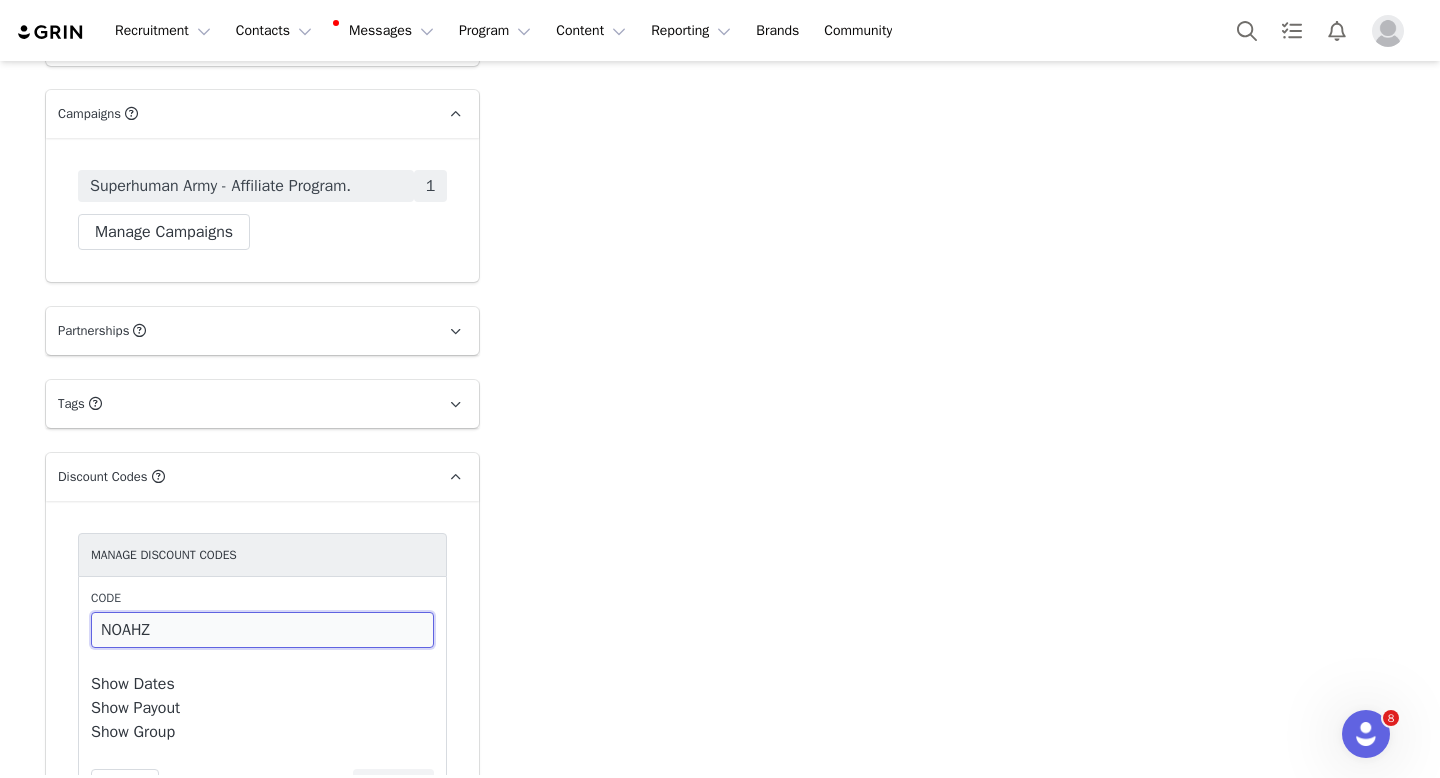 click on "NOAHZ" at bounding box center [262, 630] 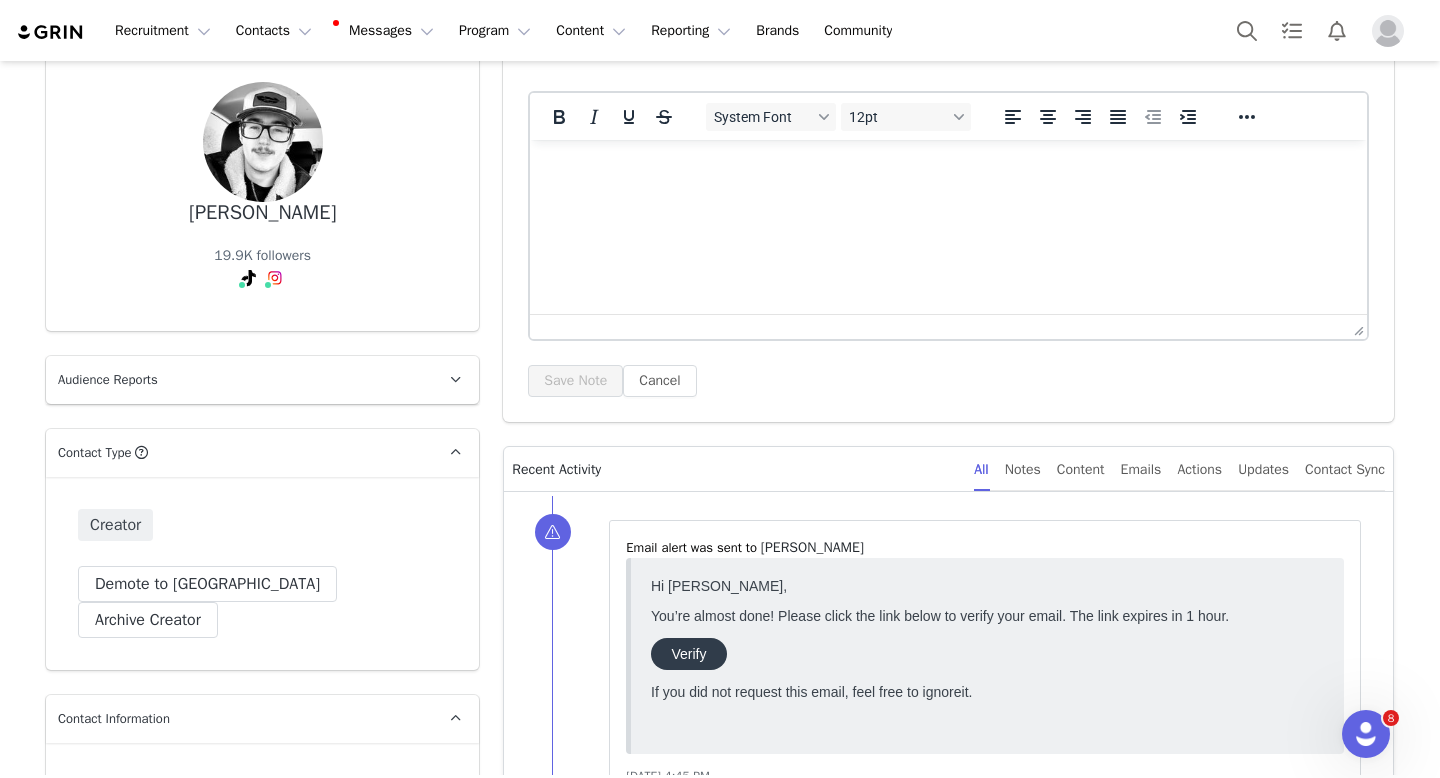 scroll, scrollTop: 164, scrollLeft: 0, axis: vertical 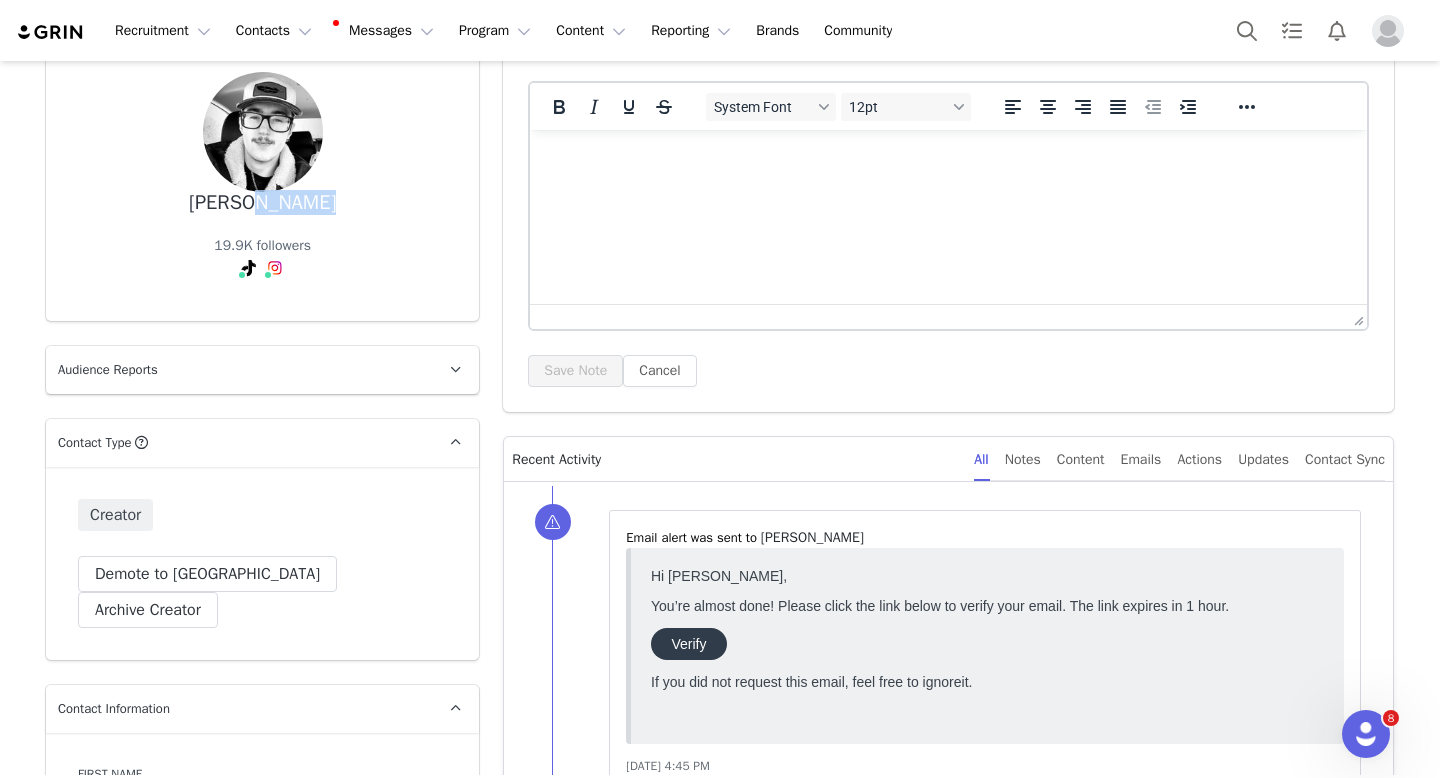 drag, startPoint x: 319, startPoint y: 205, endPoint x: 253, endPoint y: 206, distance: 66.007576 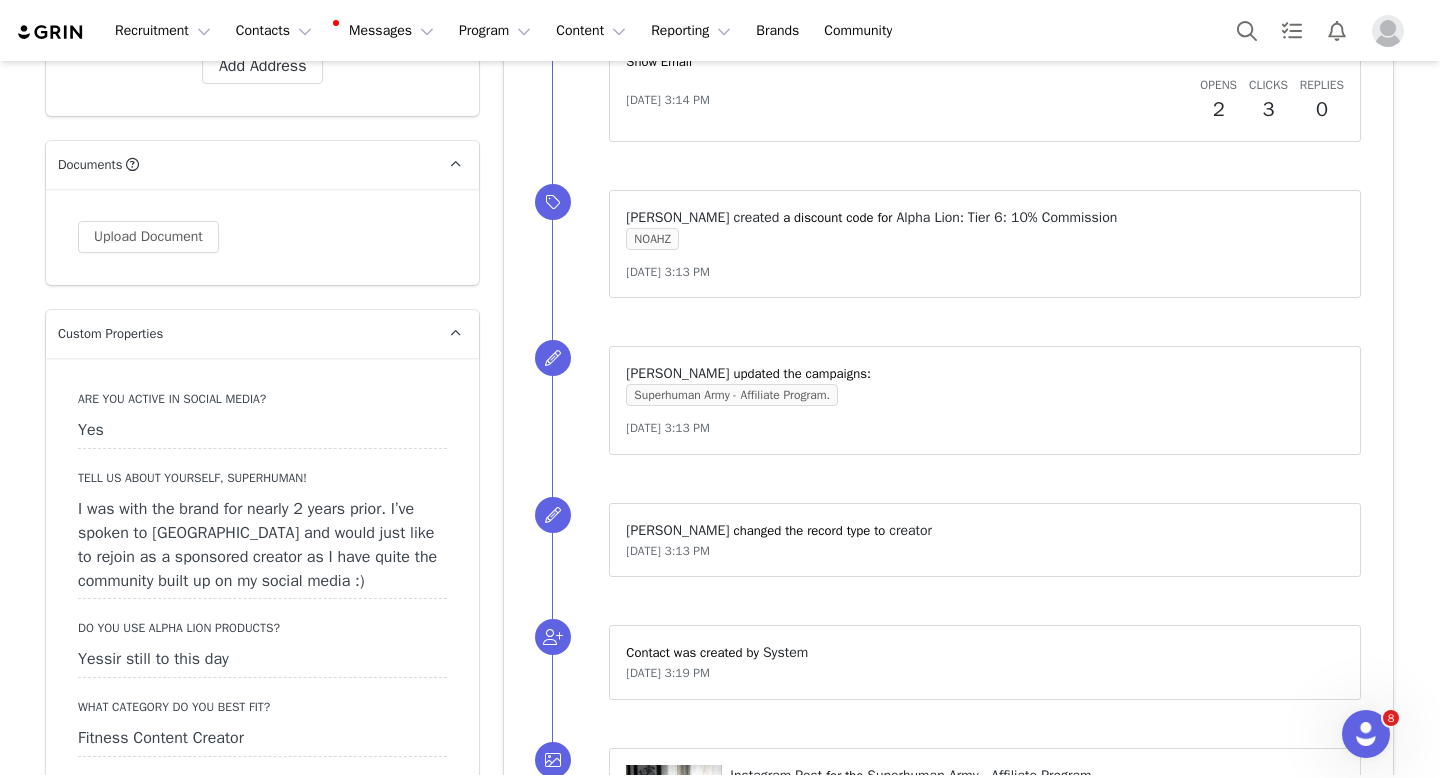 scroll, scrollTop: 1806, scrollLeft: 0, axis: vertical 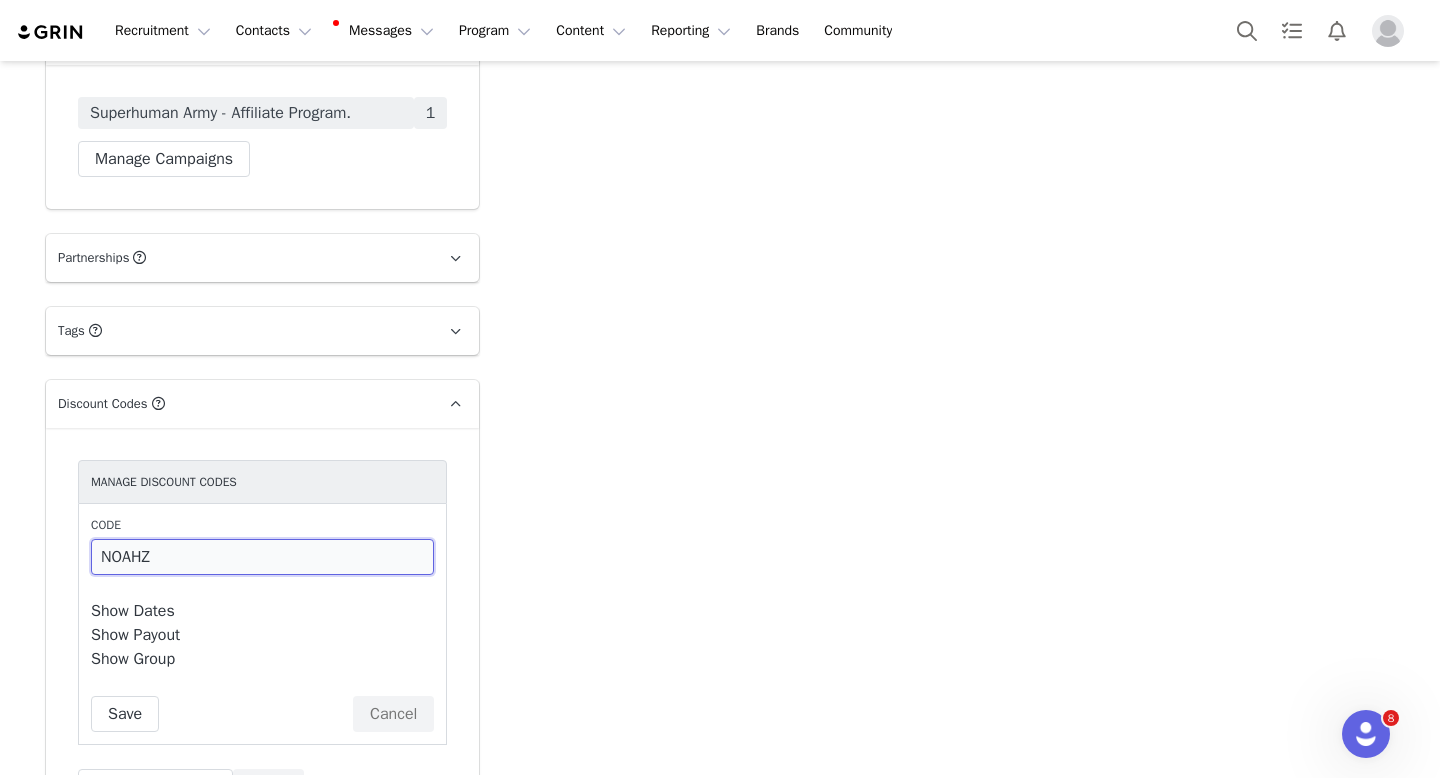 click on "NOAHZ" at bounding box center [262, 557] 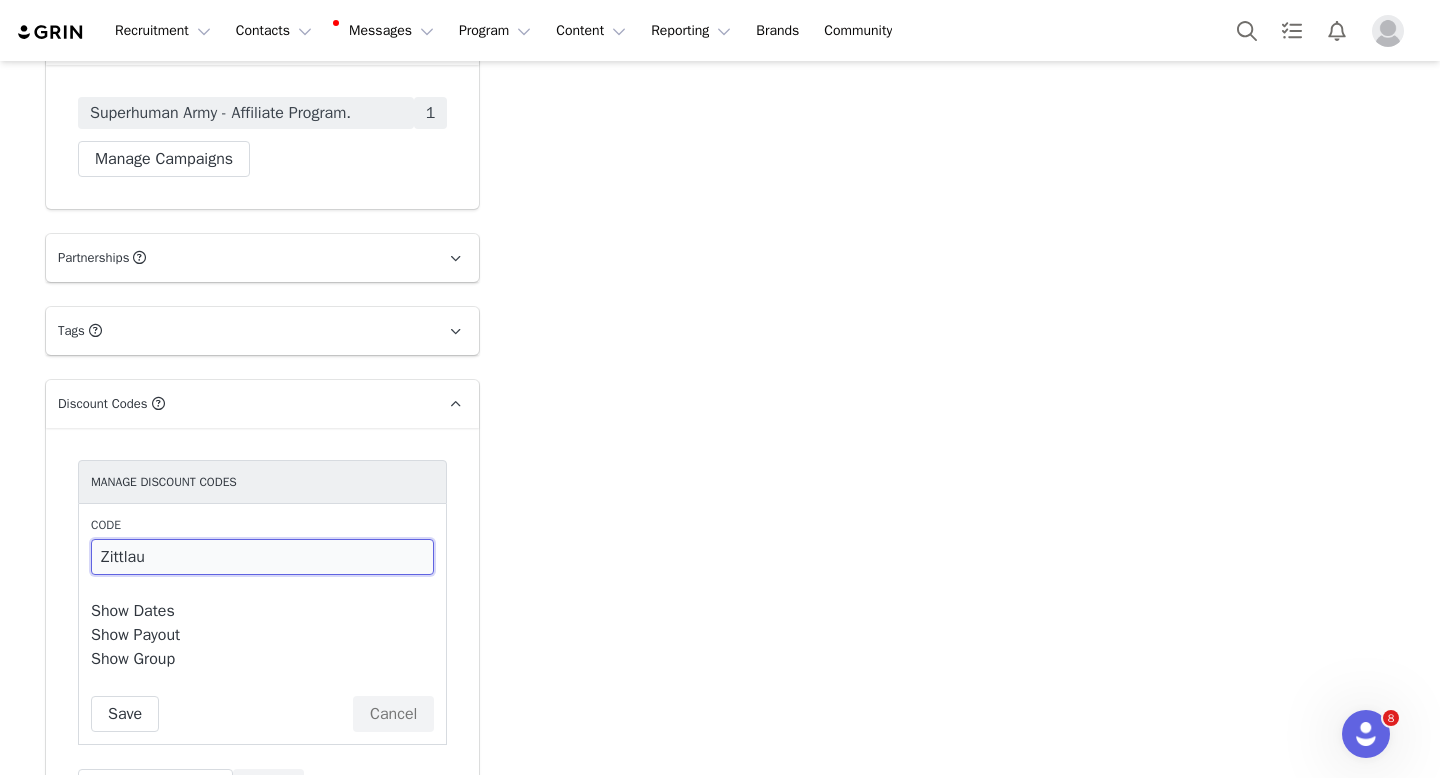 click on "Zittlau" at bounding box center [262, 557] 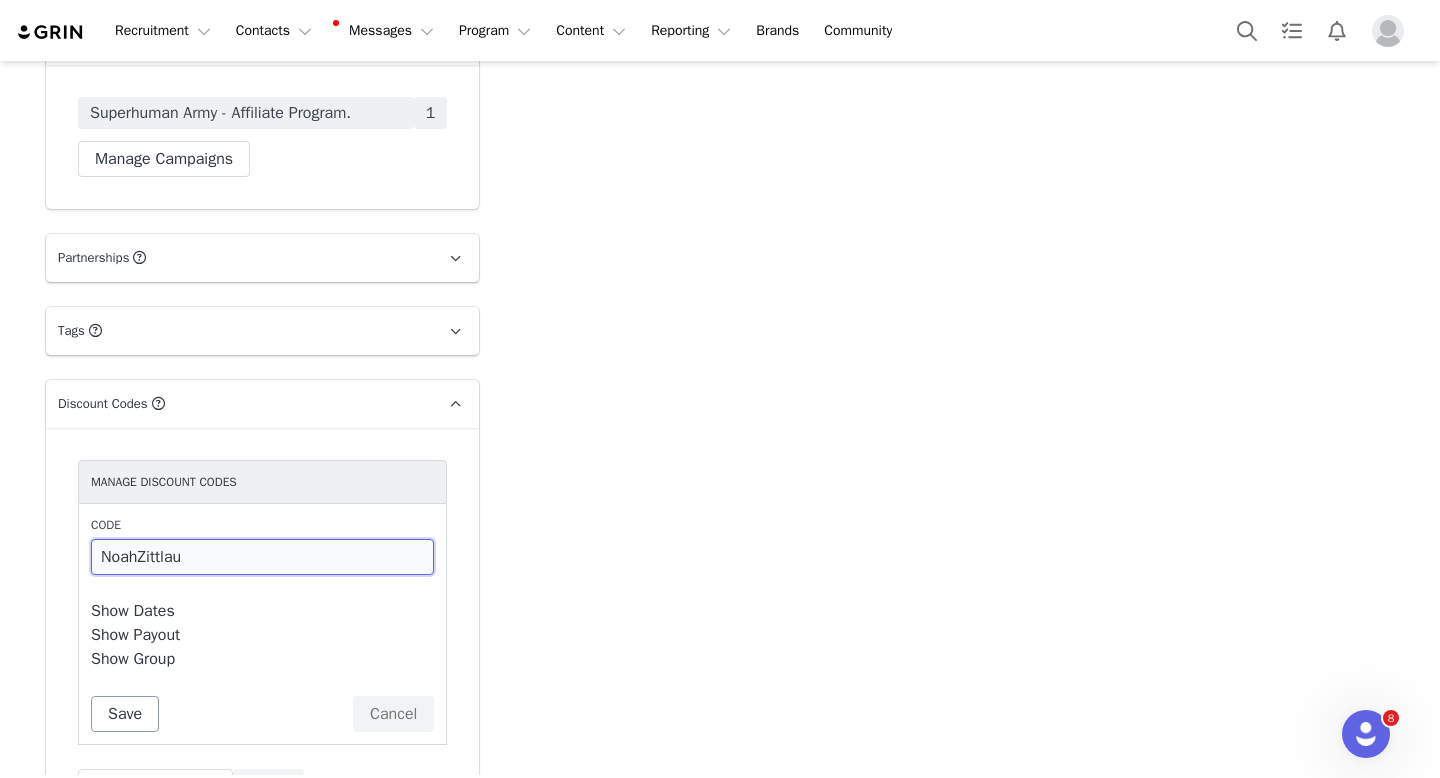 type on "NoahZittlau" 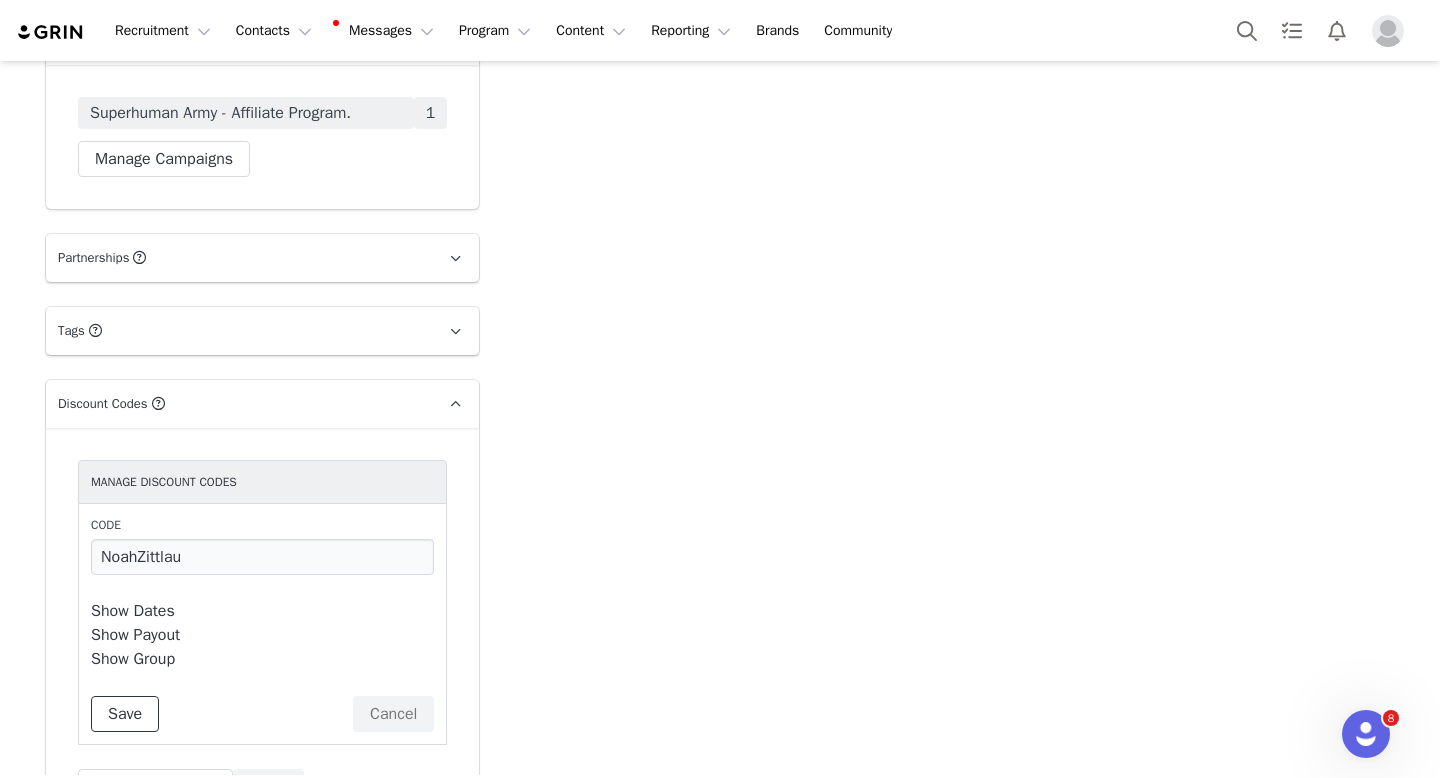 click on "Save" at bounding box center (125, 714) 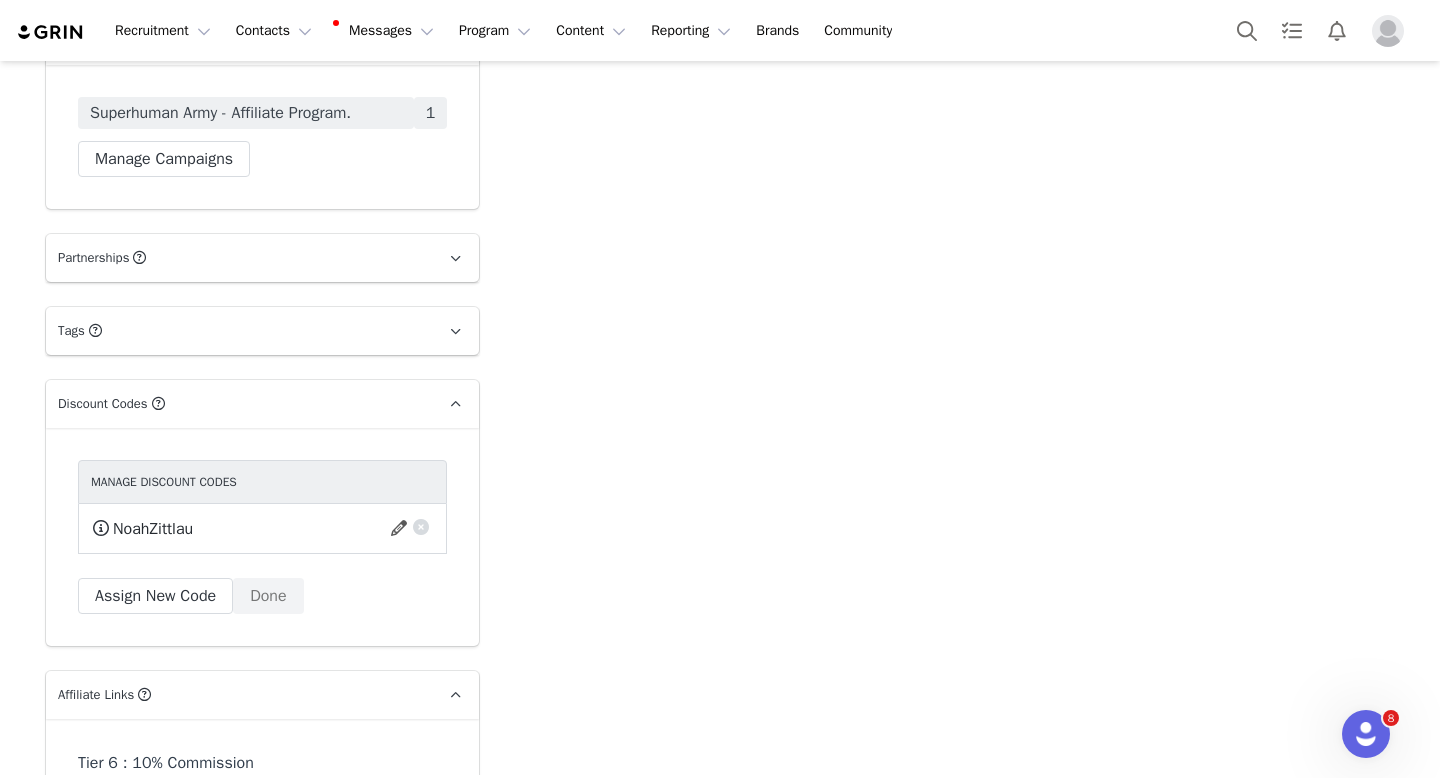 scroll, scrollTop: 5220, scrollLeft: 0, axis: vertical 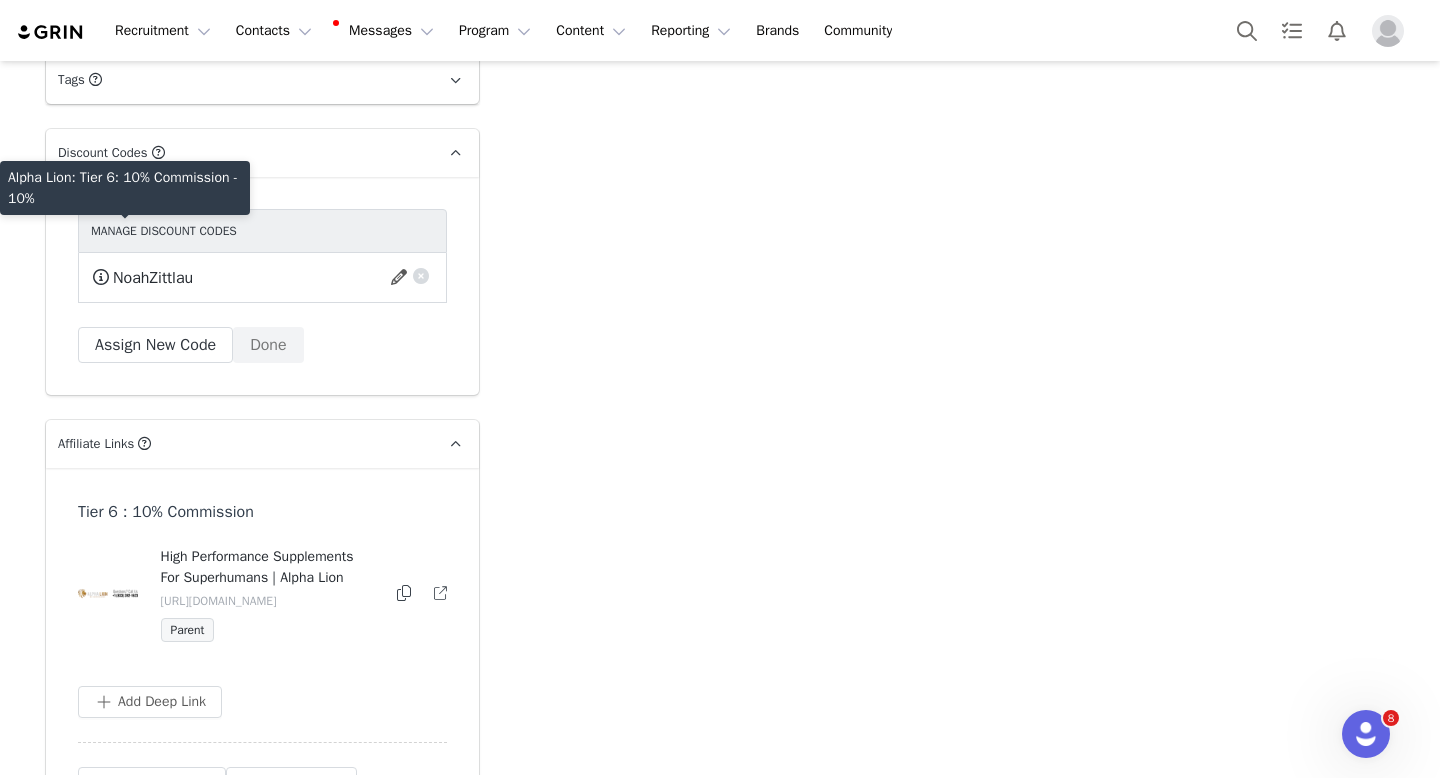 click at bounding box center [101, 277] 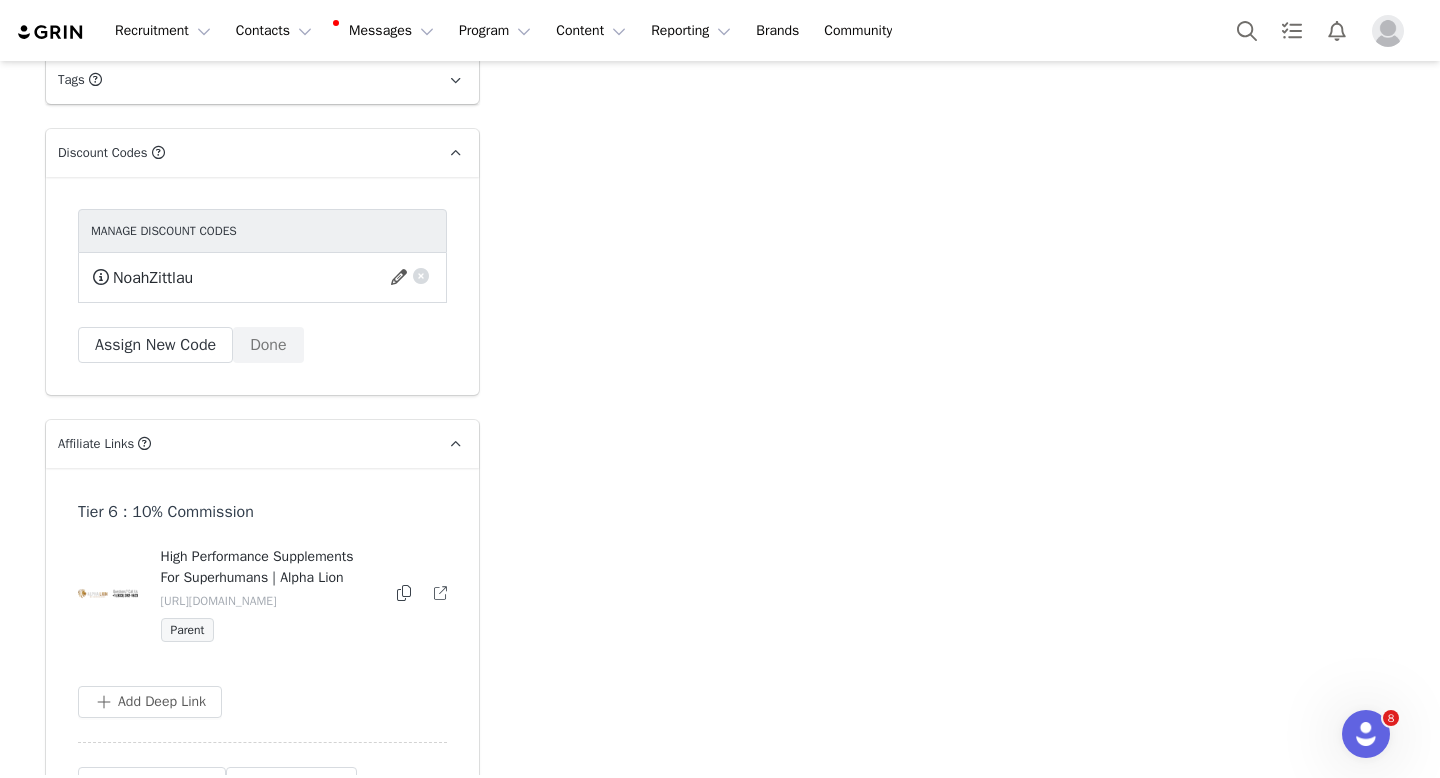 click on "NoahZittlau This code will no longer be usable and any revenue attribution will be lost. Delete from GRIN only Delete from GRIN and my Shopify store  Delete" at bounding box center (262, 277) 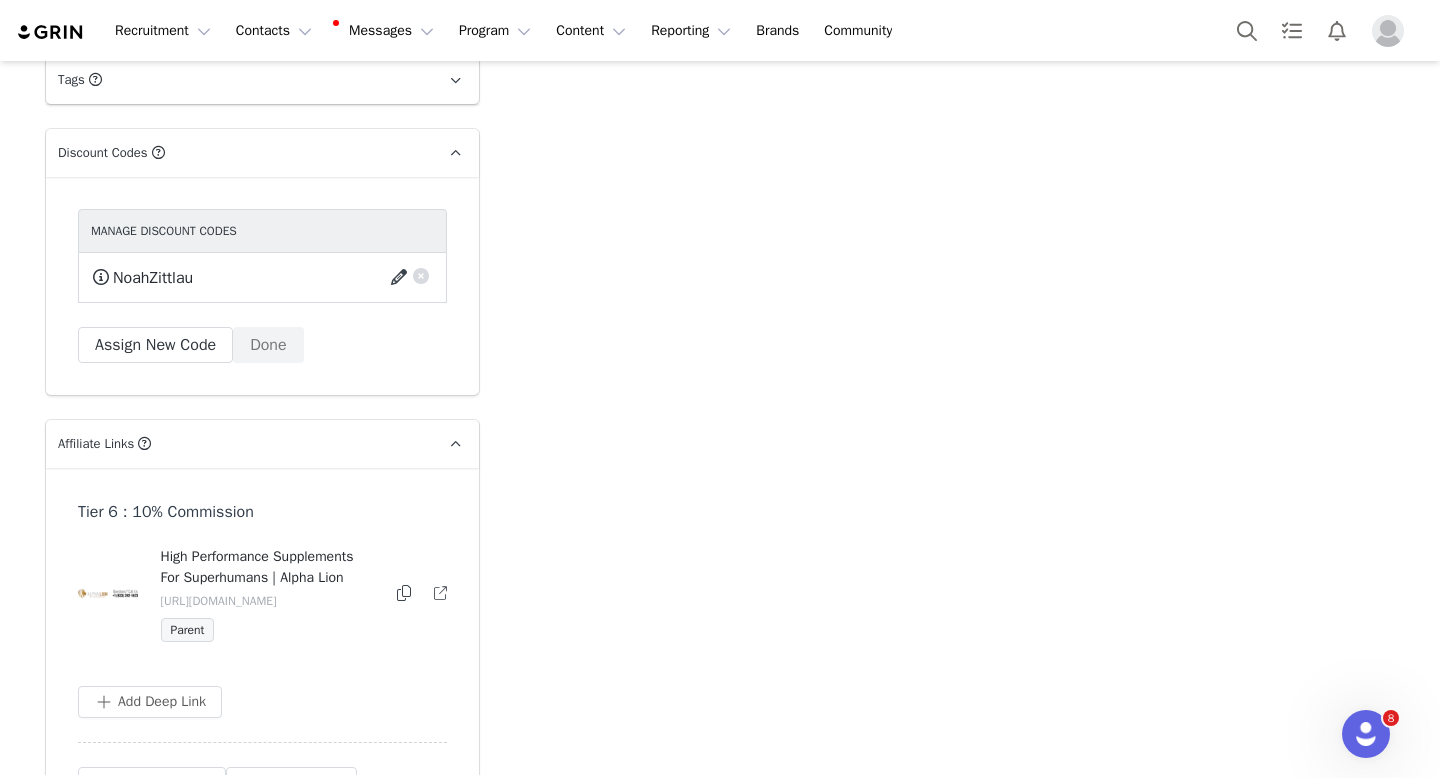 click at bounding box center (402, 278) 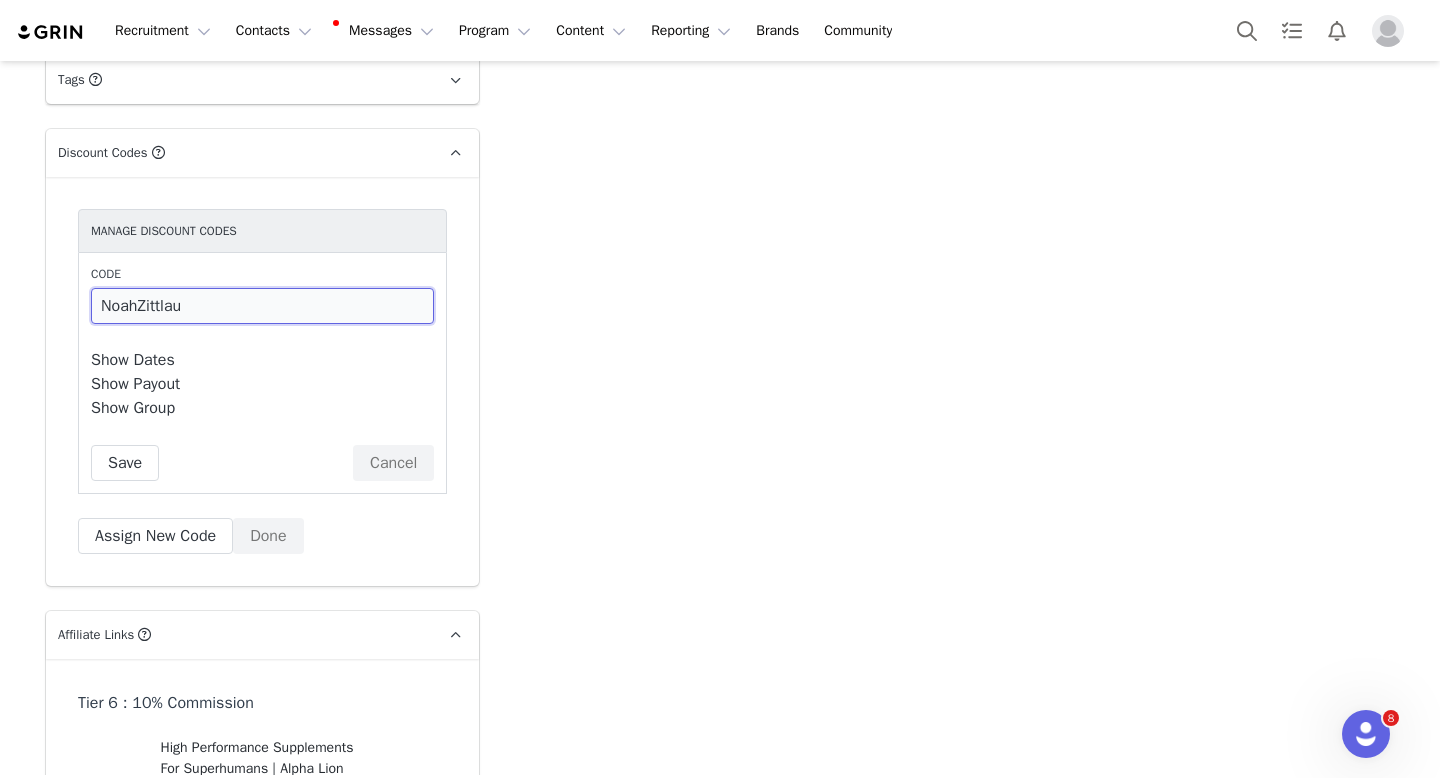 click on "NoahZittlau" at bounding box center [262, 306] 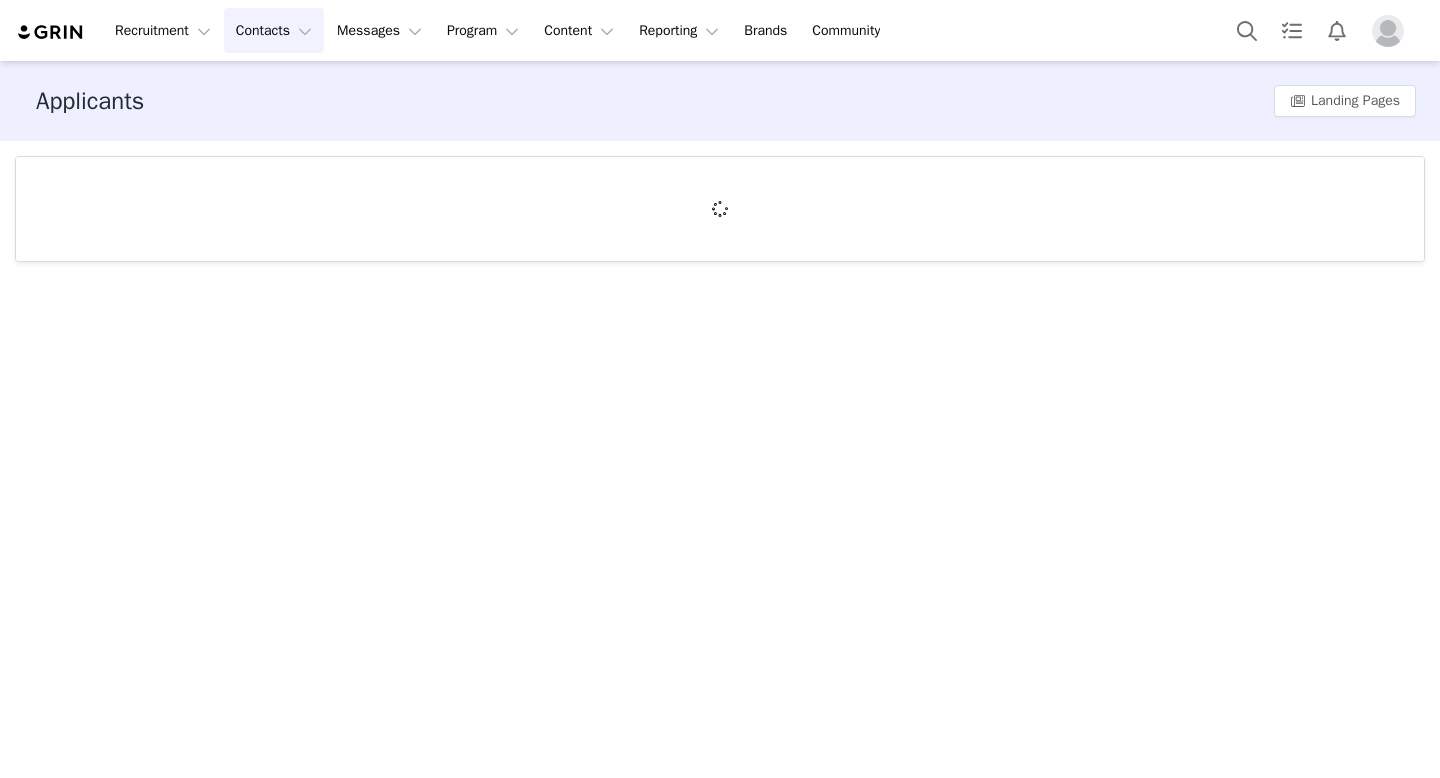 scroll, scrollTop: 0, scrollLeft: 0, axis: both 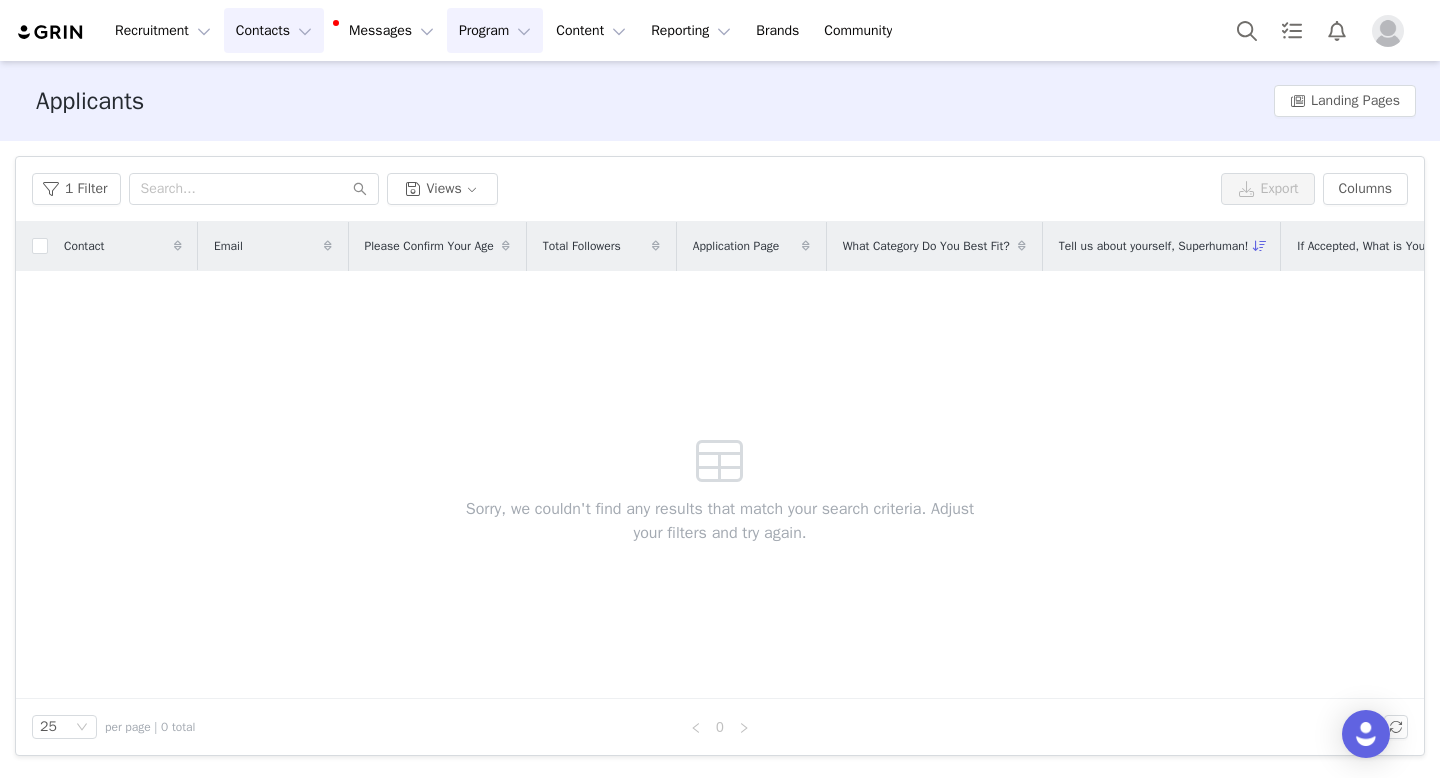 click on "Program Program" at bounding box center (495, 30) 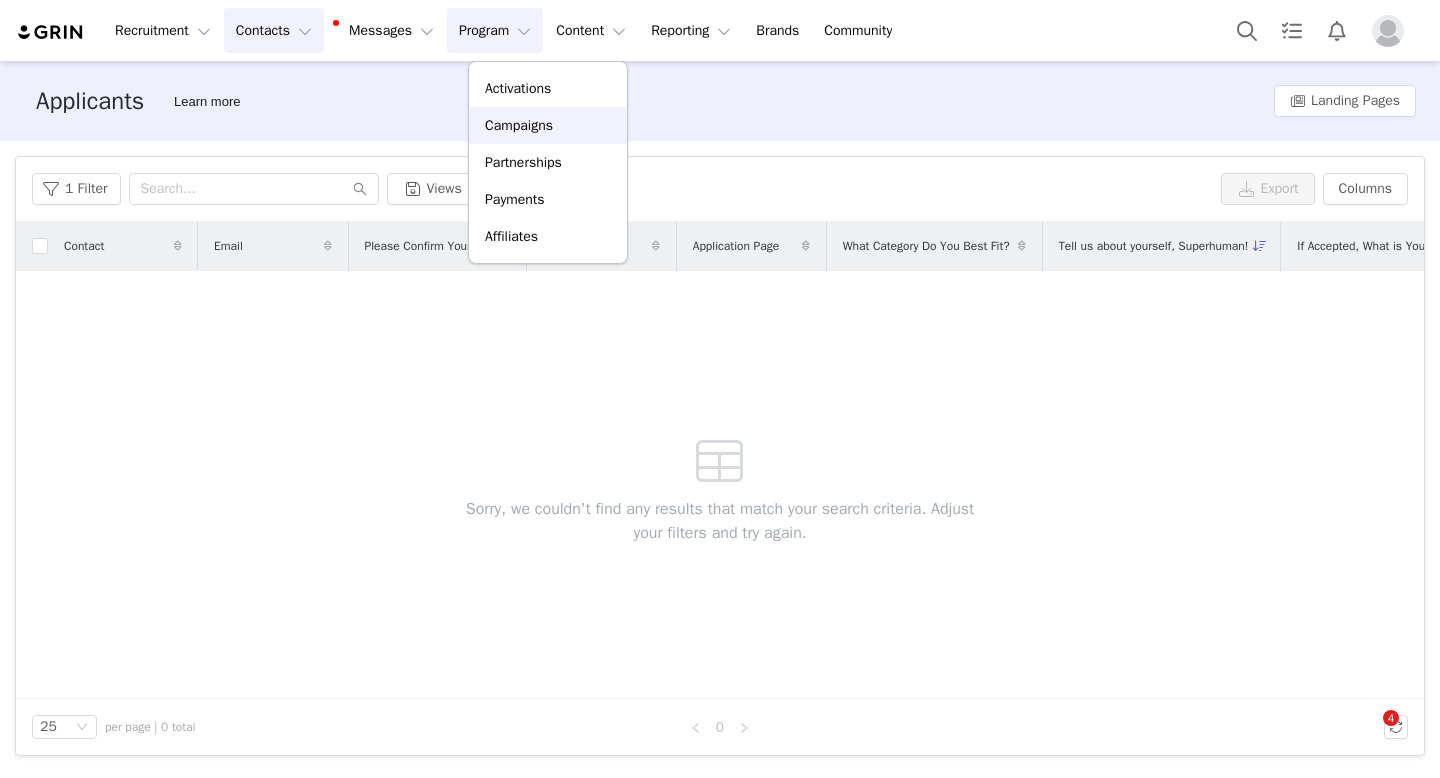 click on "Campaigns" at bounding box center (519, 125) 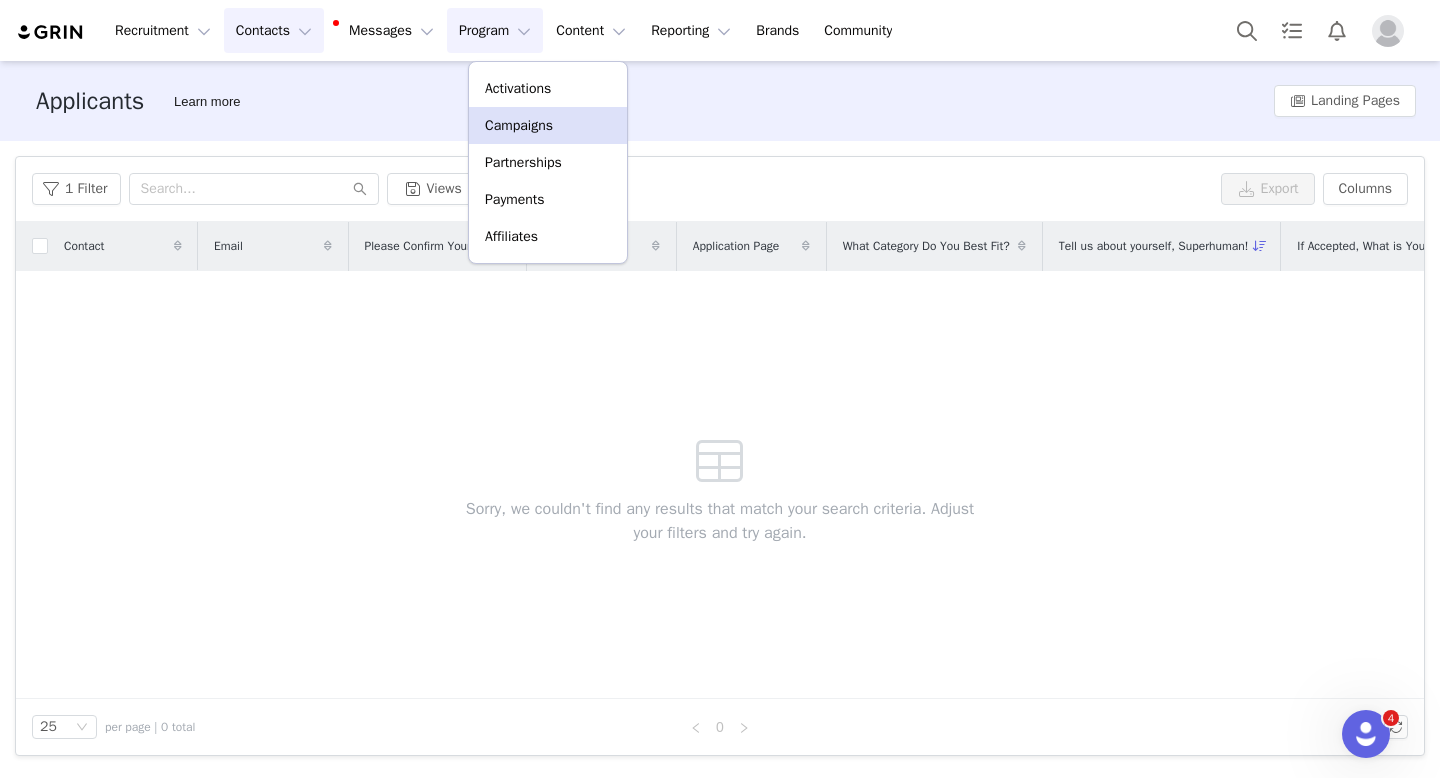 scroll, scrollTop: 0, scrollLeft: 0, axis: both 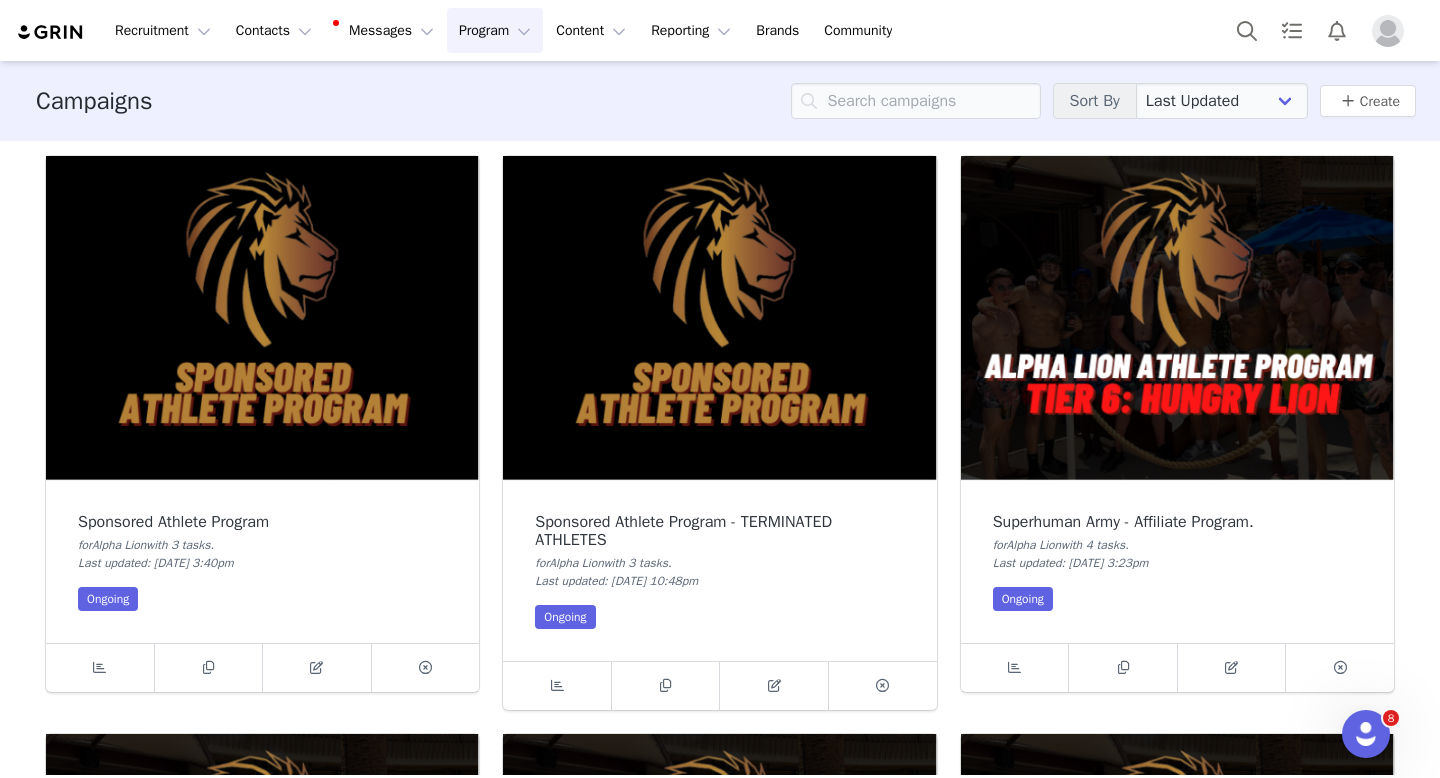 click at bounding box center [262, 318] 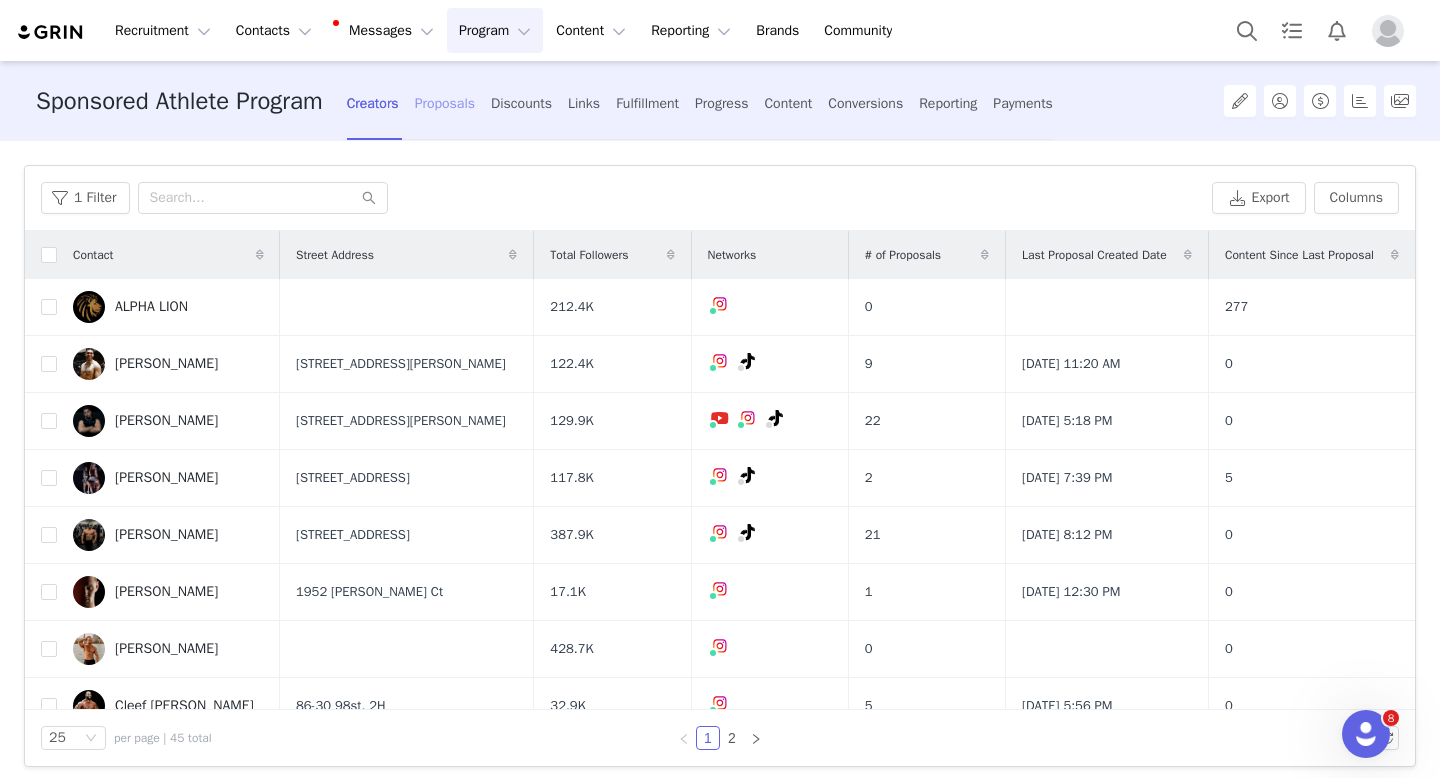 click on "Proposals" at bounding box center (445, 103) 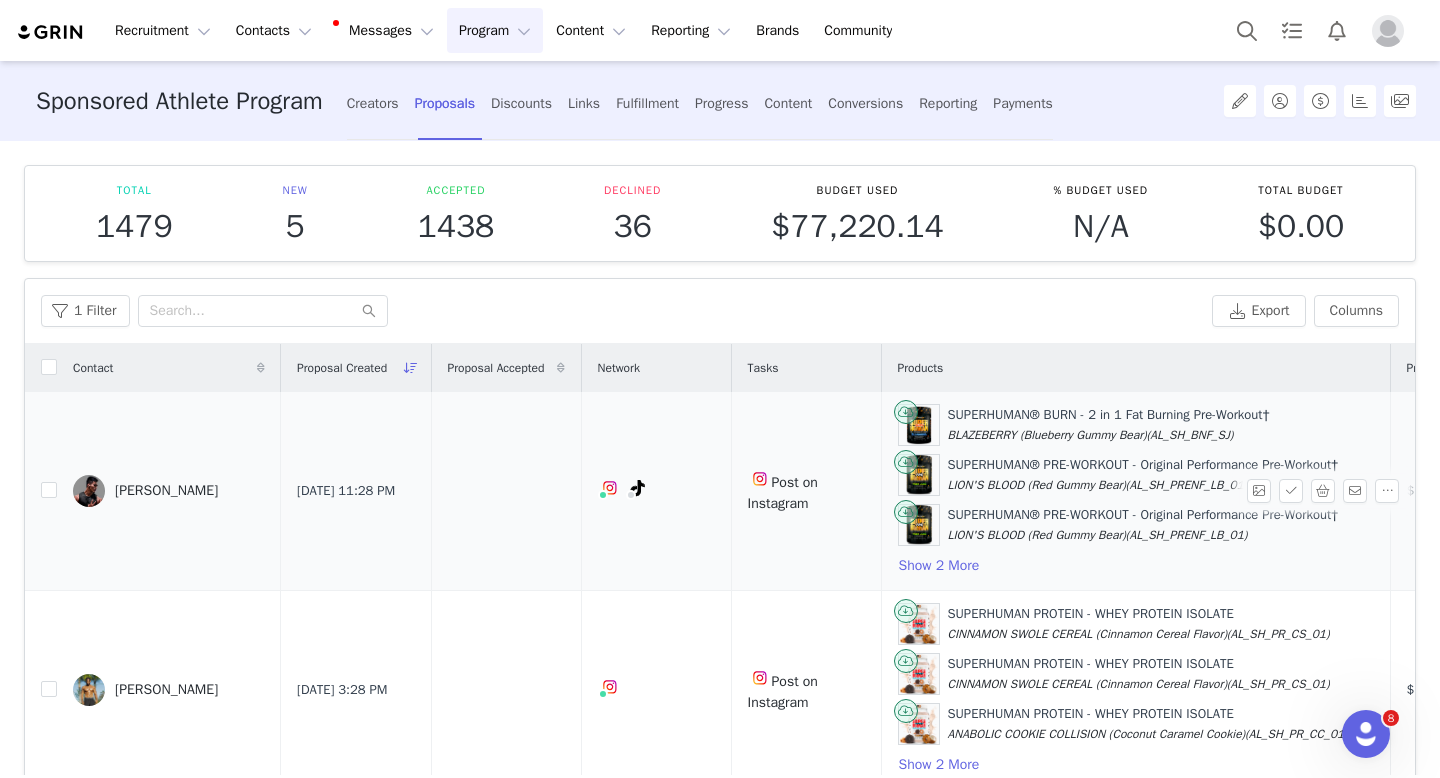 click on "Eddy Reynado" at bounding box center [166, 491] 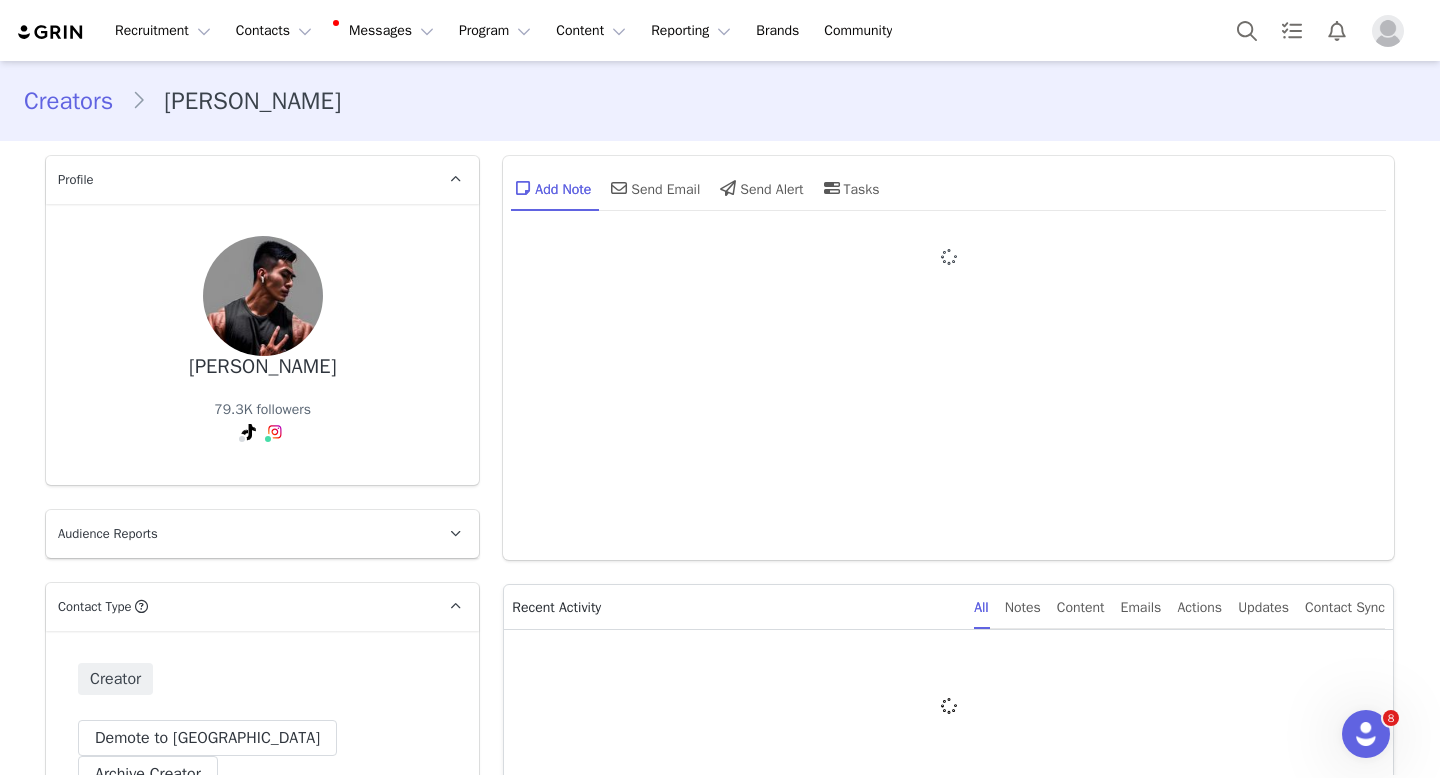 type on "+1 ([GEOGRAPHIC_DATA])" 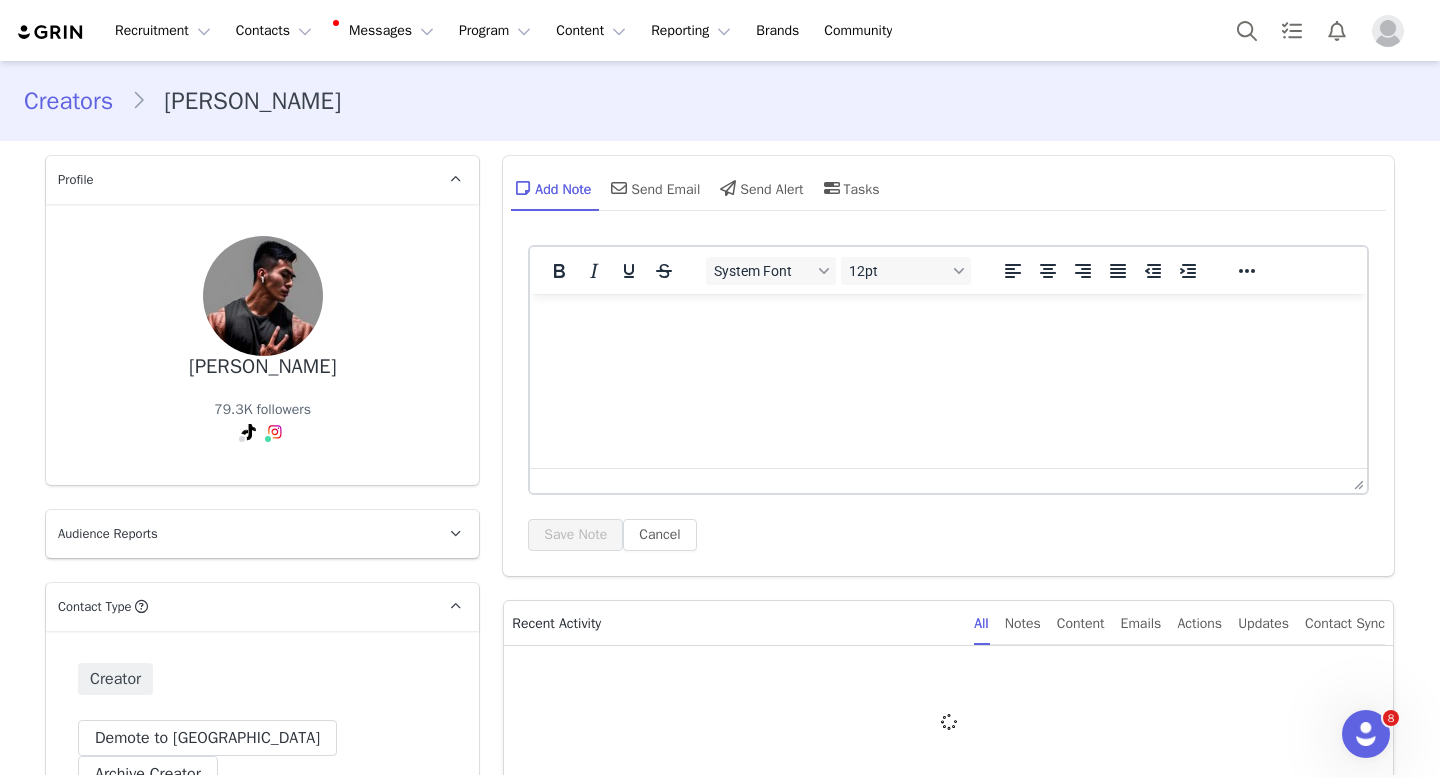 scroll, scrollTop: 0, scrollLeft: 0, axis: both 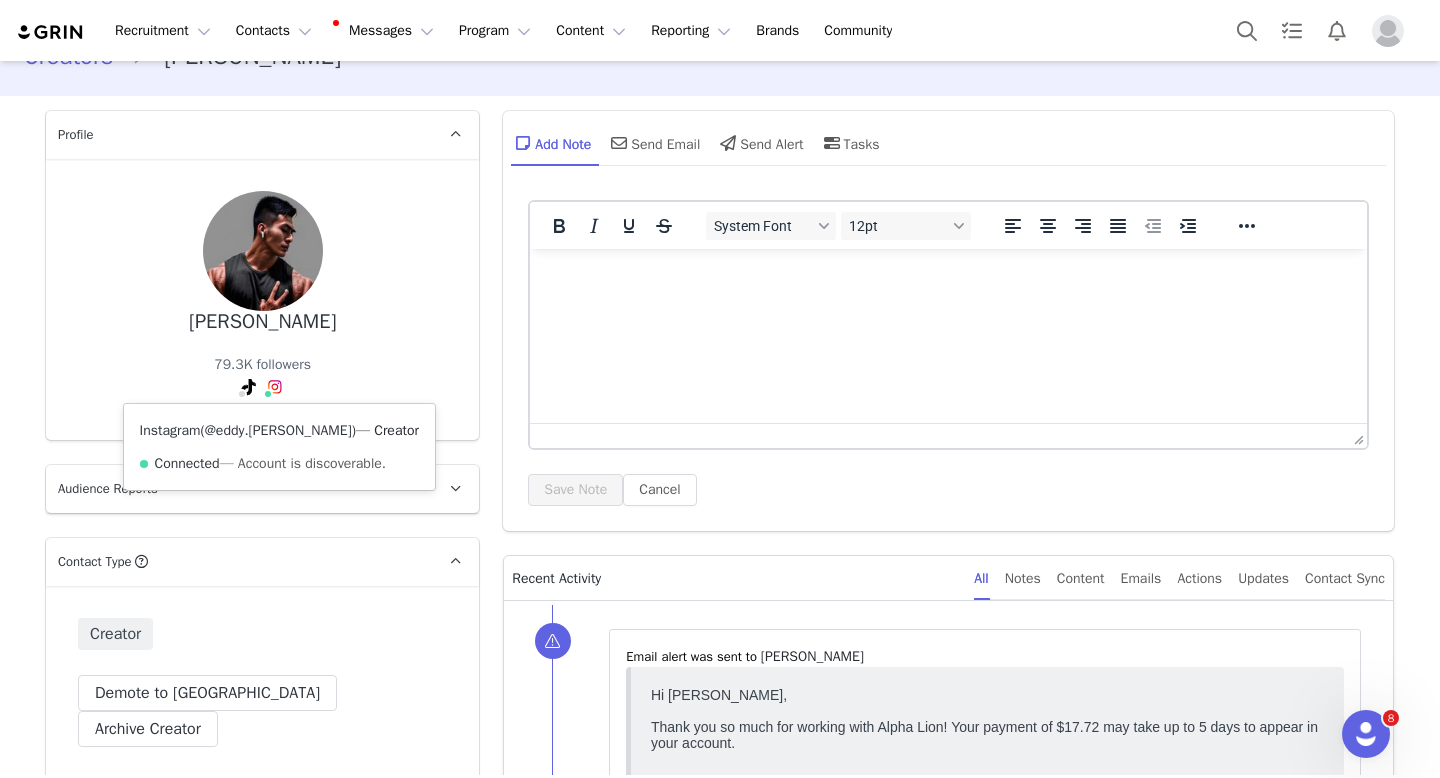 click on "@eddy.reynado" at bounding box center (278, 430) 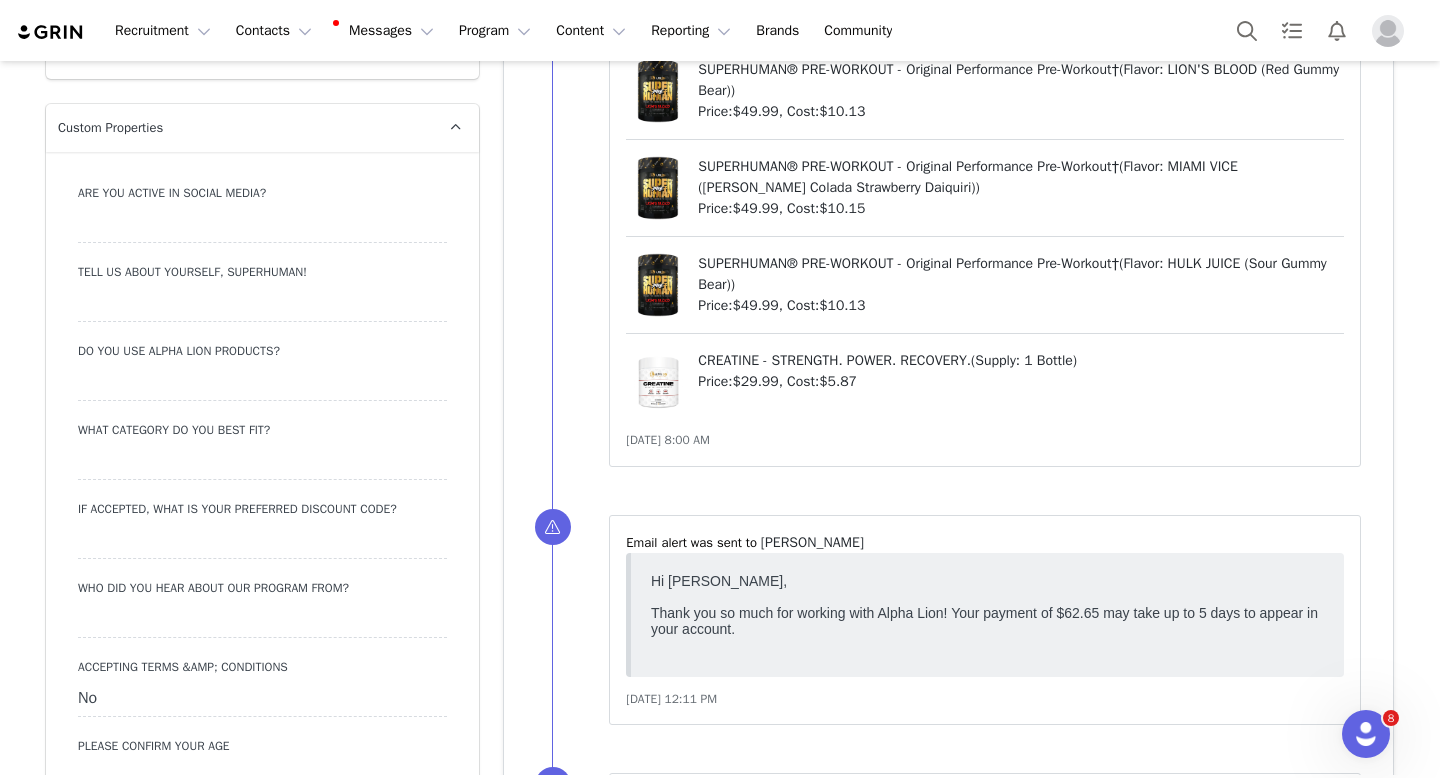 scroll, scrollTop: 1894, scrollLeft: 0, axis: vertical 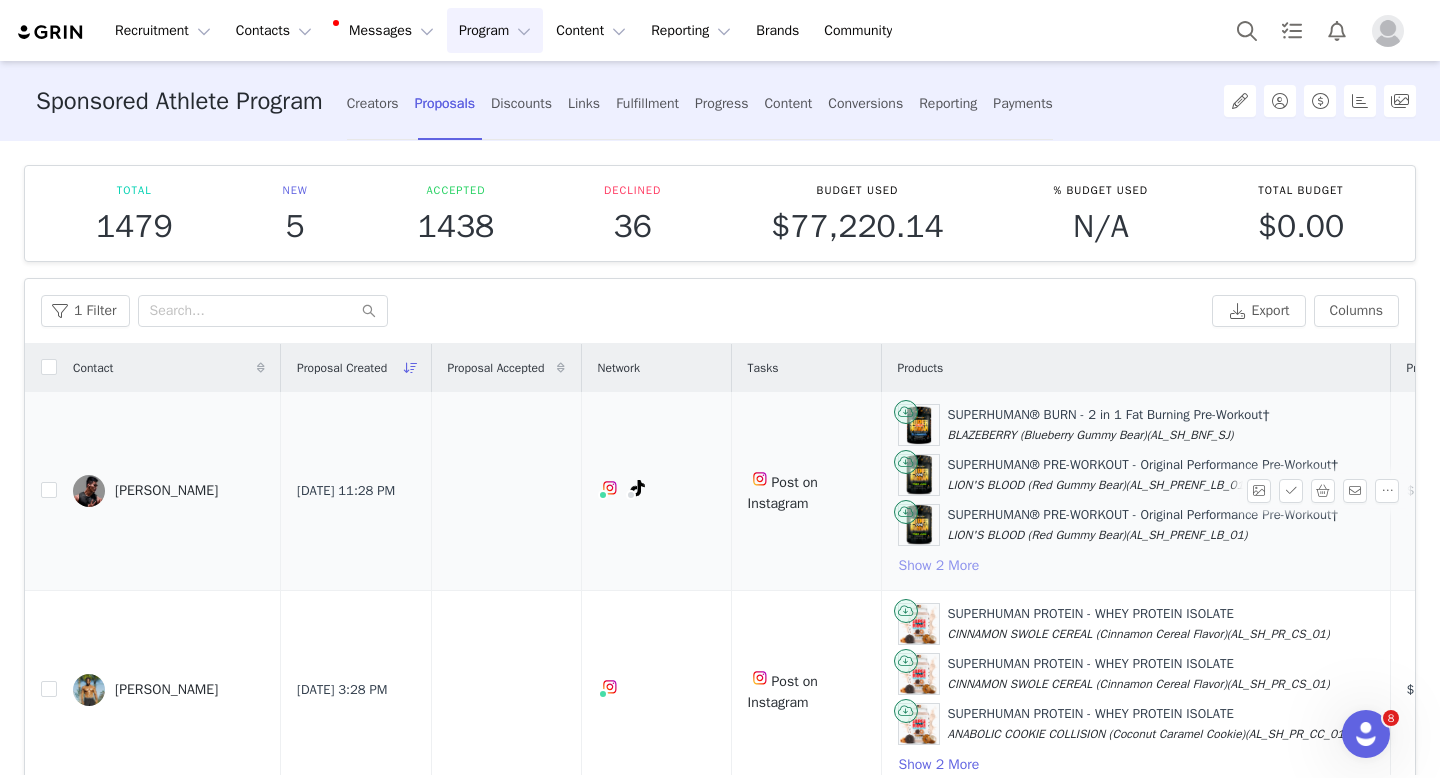click on "Show 2 More" at bounding box center [939, 566] 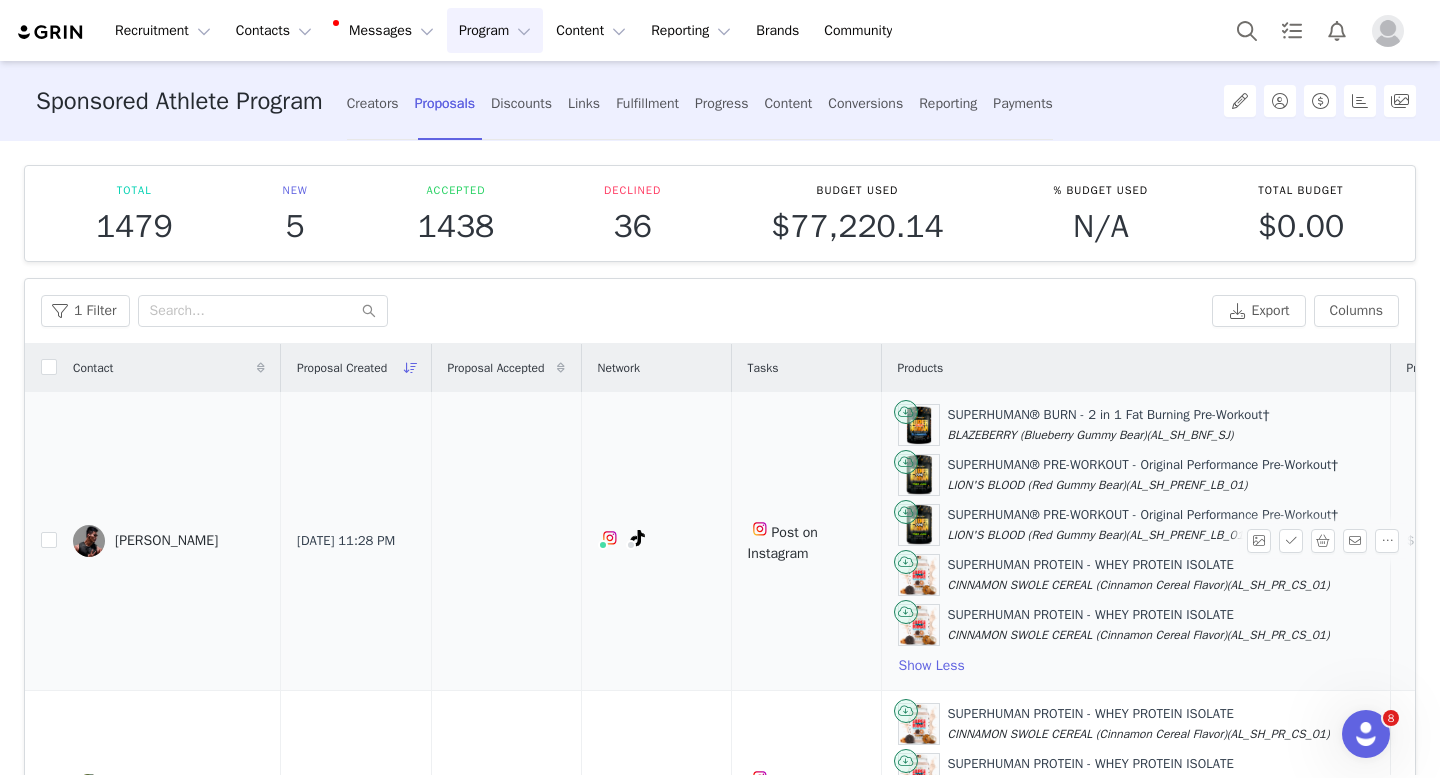 click on "Eddy Reynado" at bounding box center (166, 541) 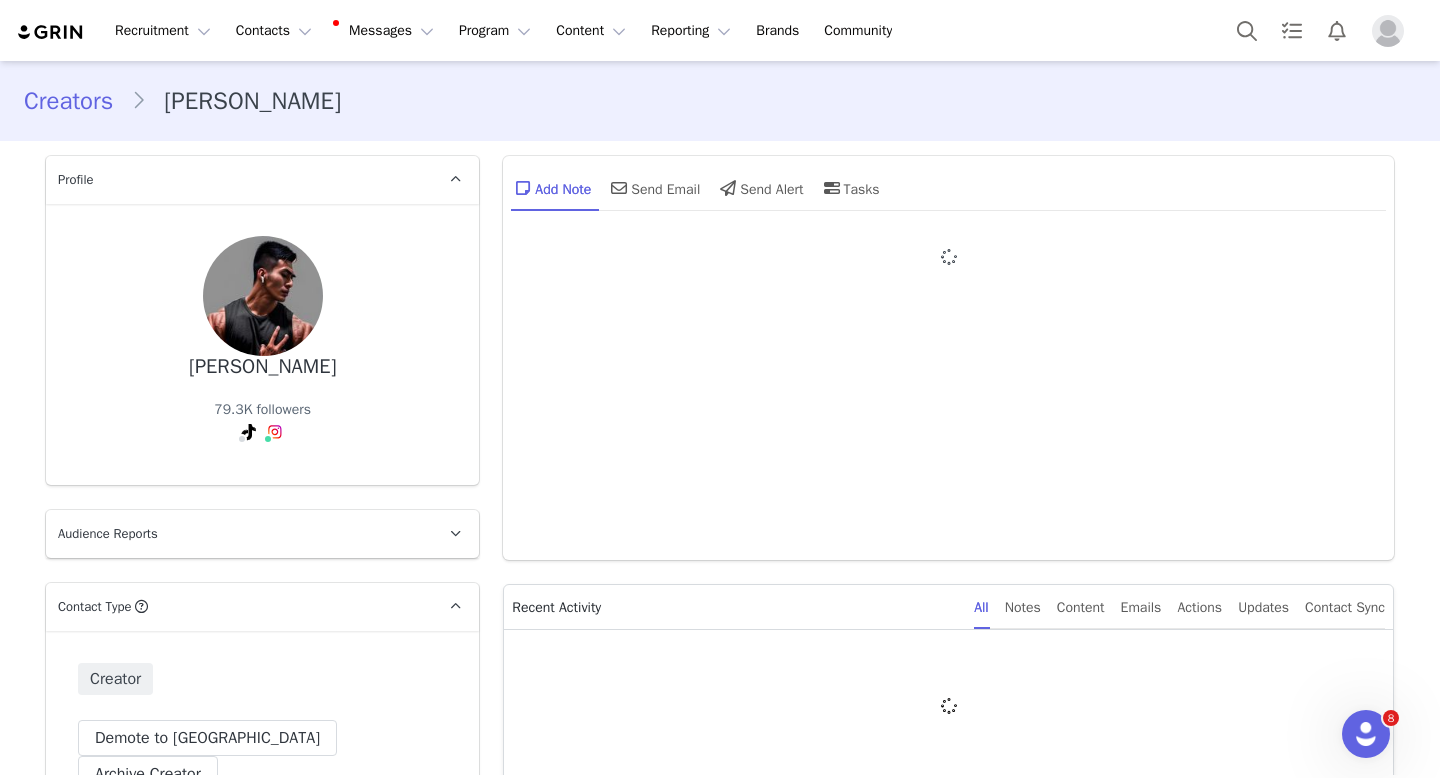 type on "+1 ([GEOGRAPHIC_DATA])" 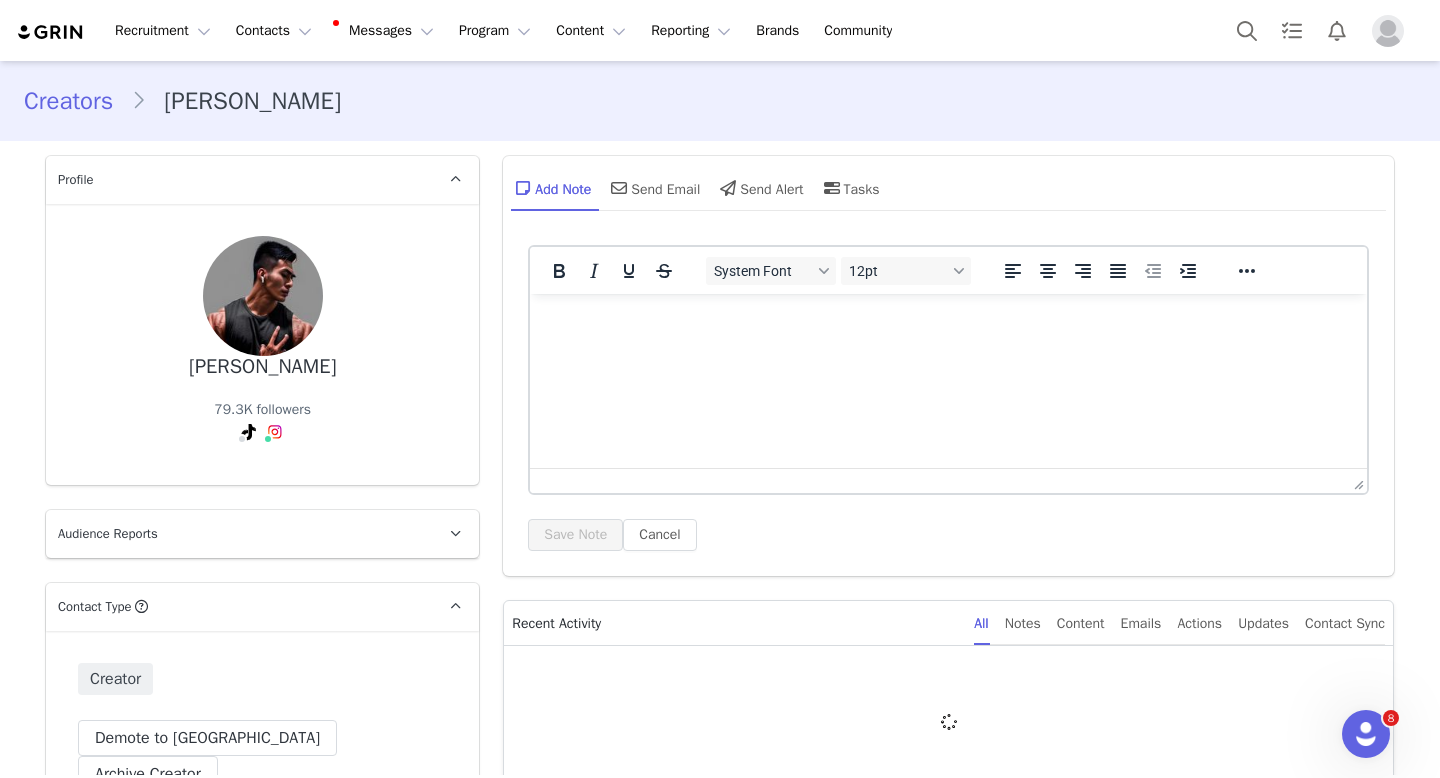 scroll, scrollTop: 0, scrollLeft: 0, axis: both 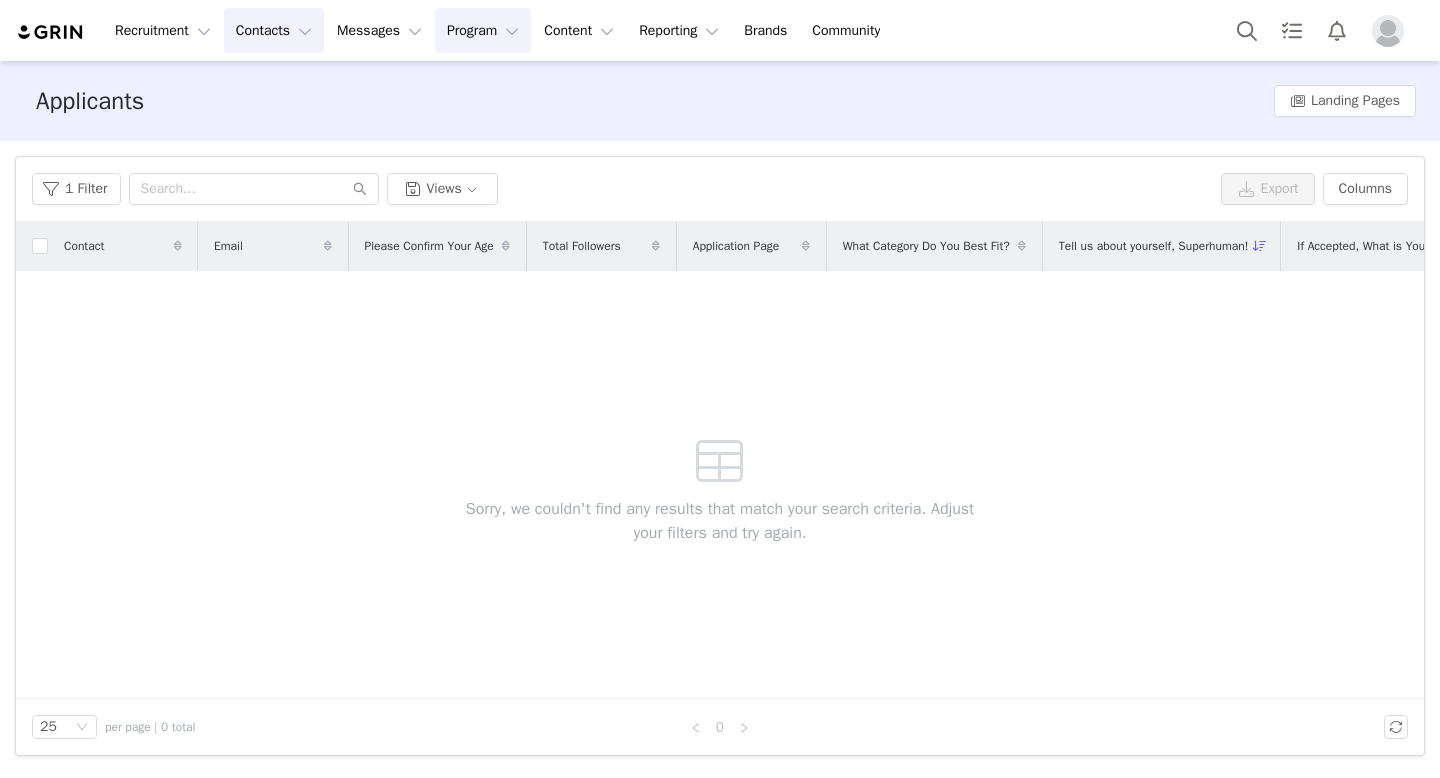 click on "Program Program" at bounding box center (483, 30) 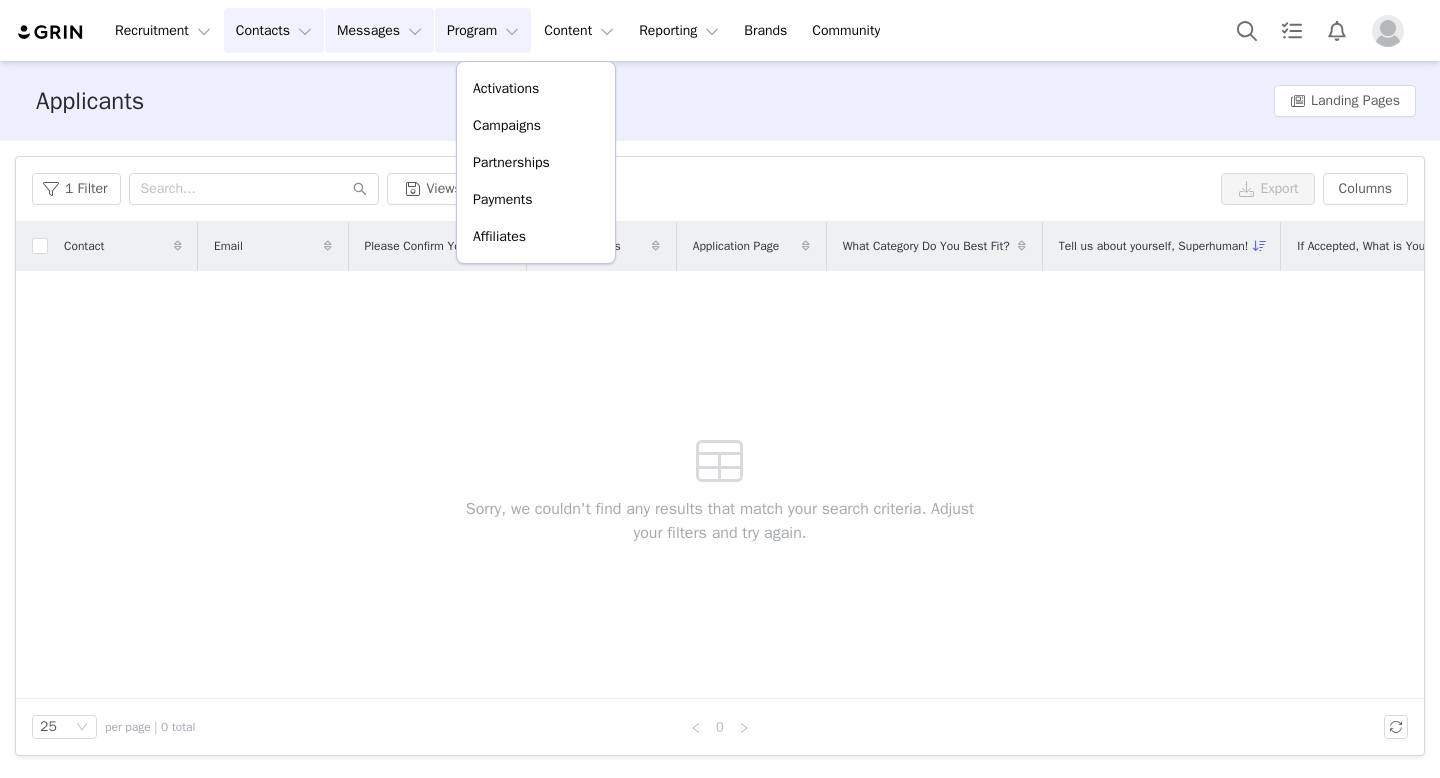 click on "Messages Messages" at bounding box center [379, 30] 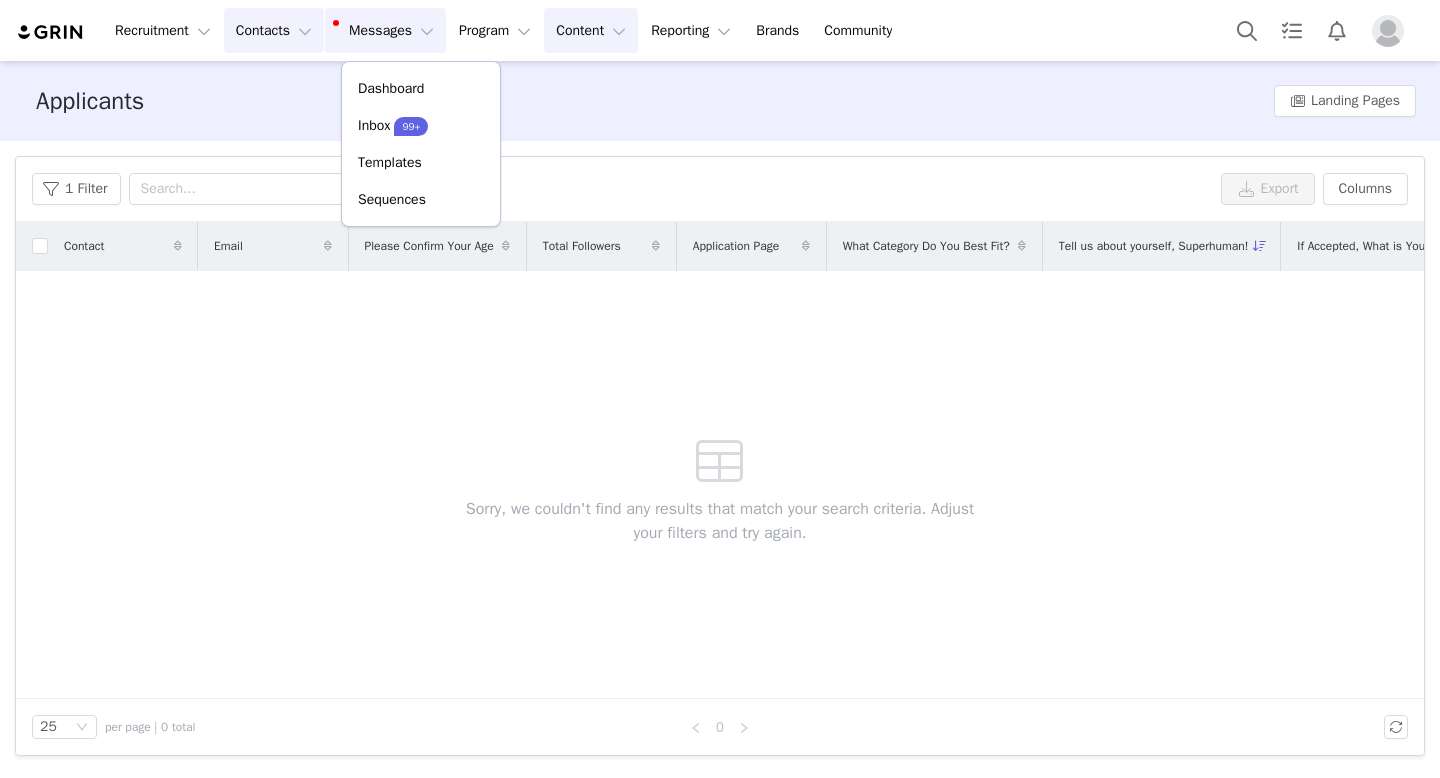 click on "Content Content" at bounding box center [591, 30] 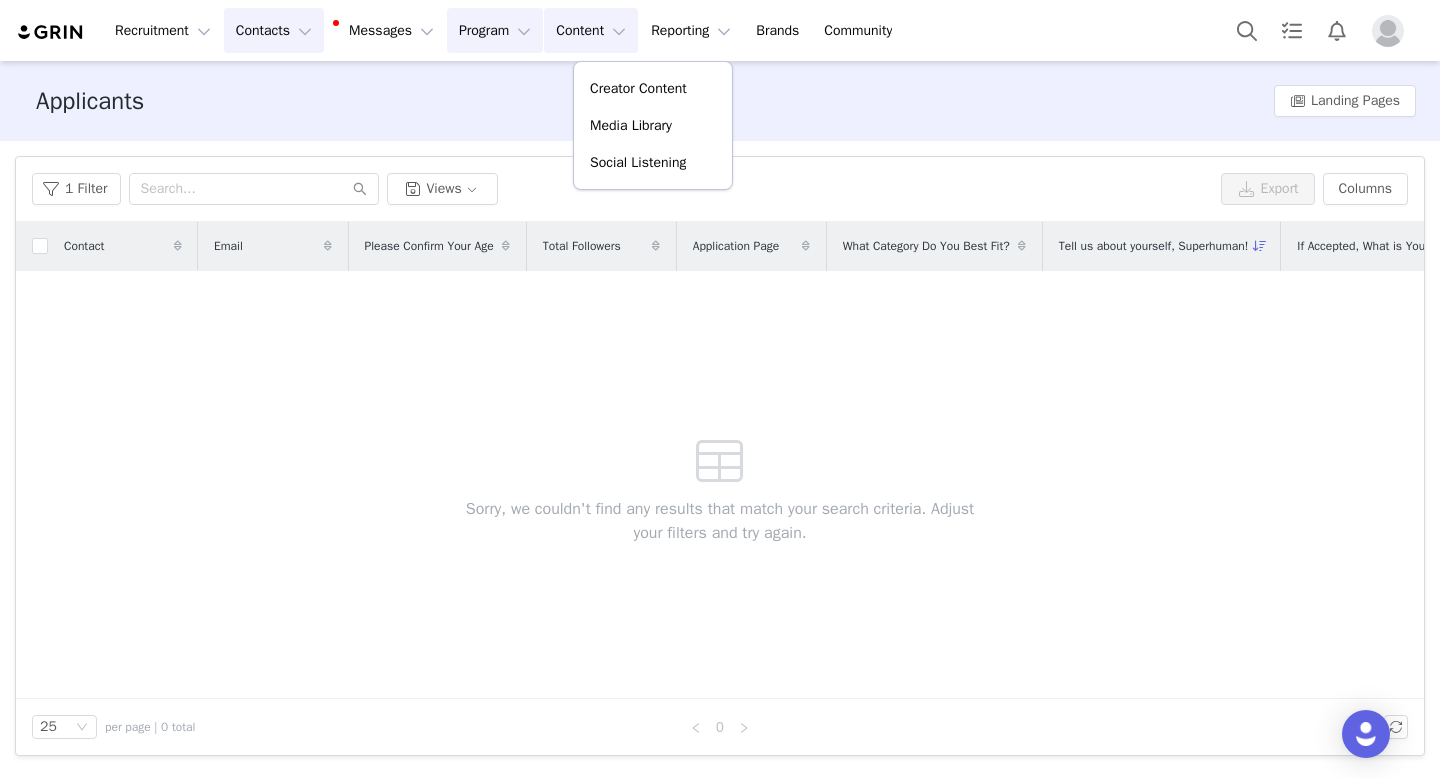 click on "Program Program" at bounding box center [495, 30] 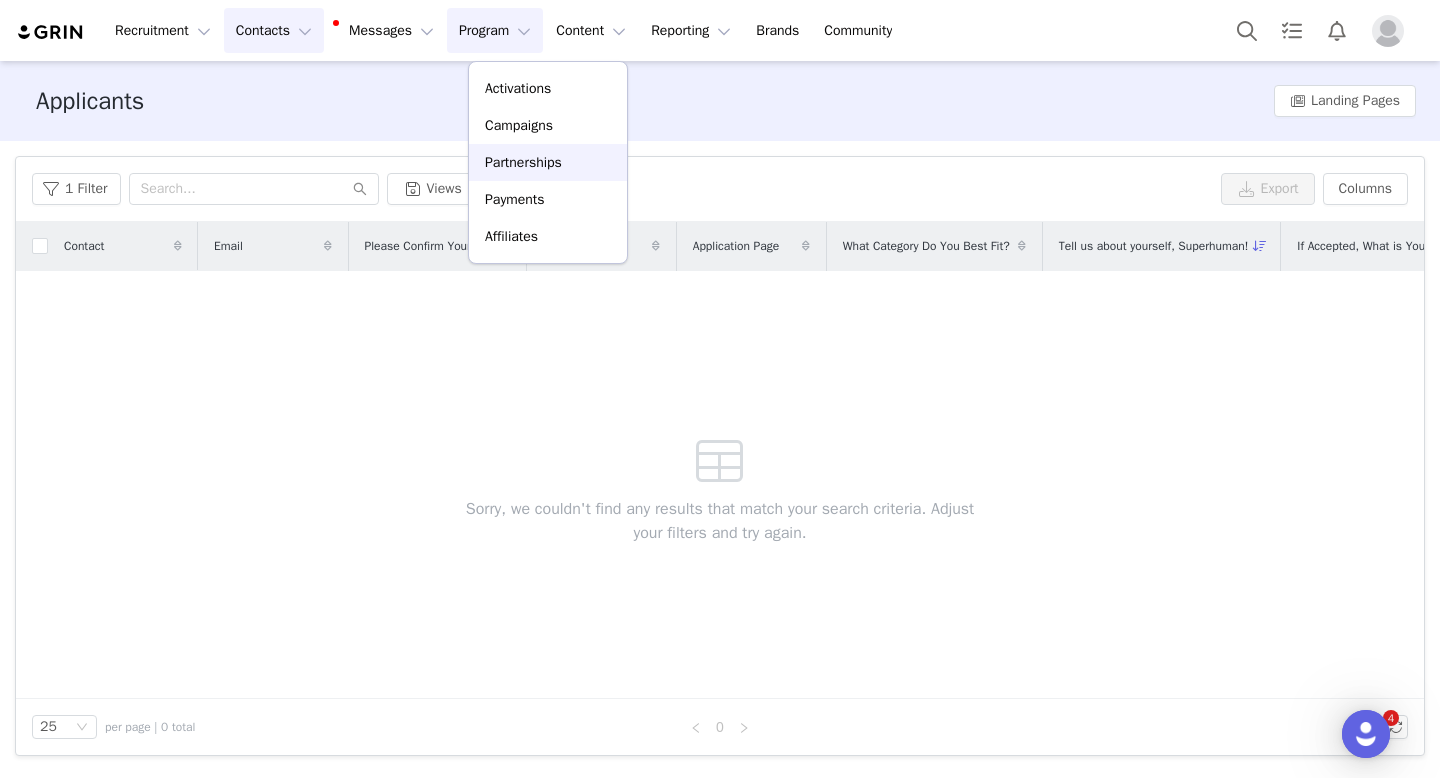 scroll, scrollTop: 0, scrollLeft: 0, axis: both 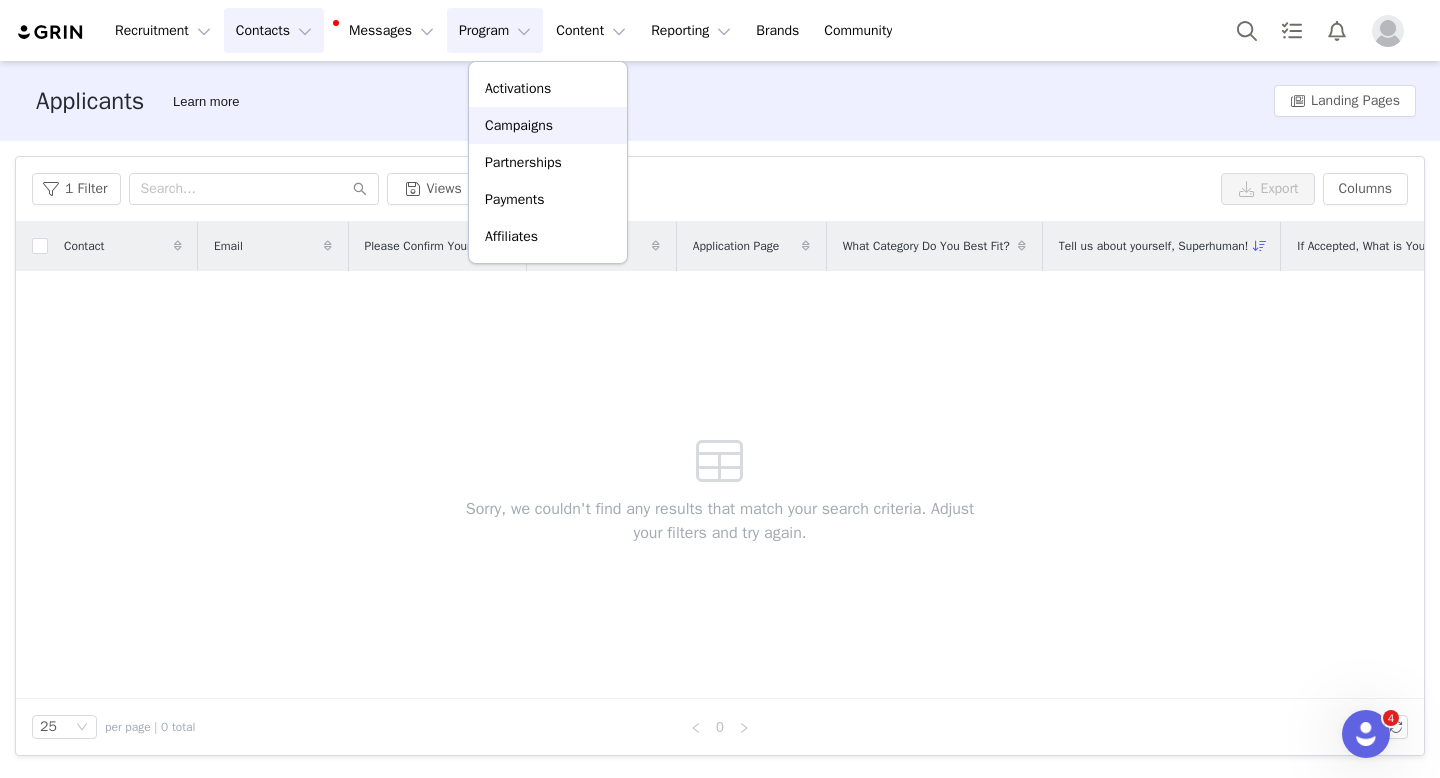 click on "Campaigns" at bounding box center (519, 125) 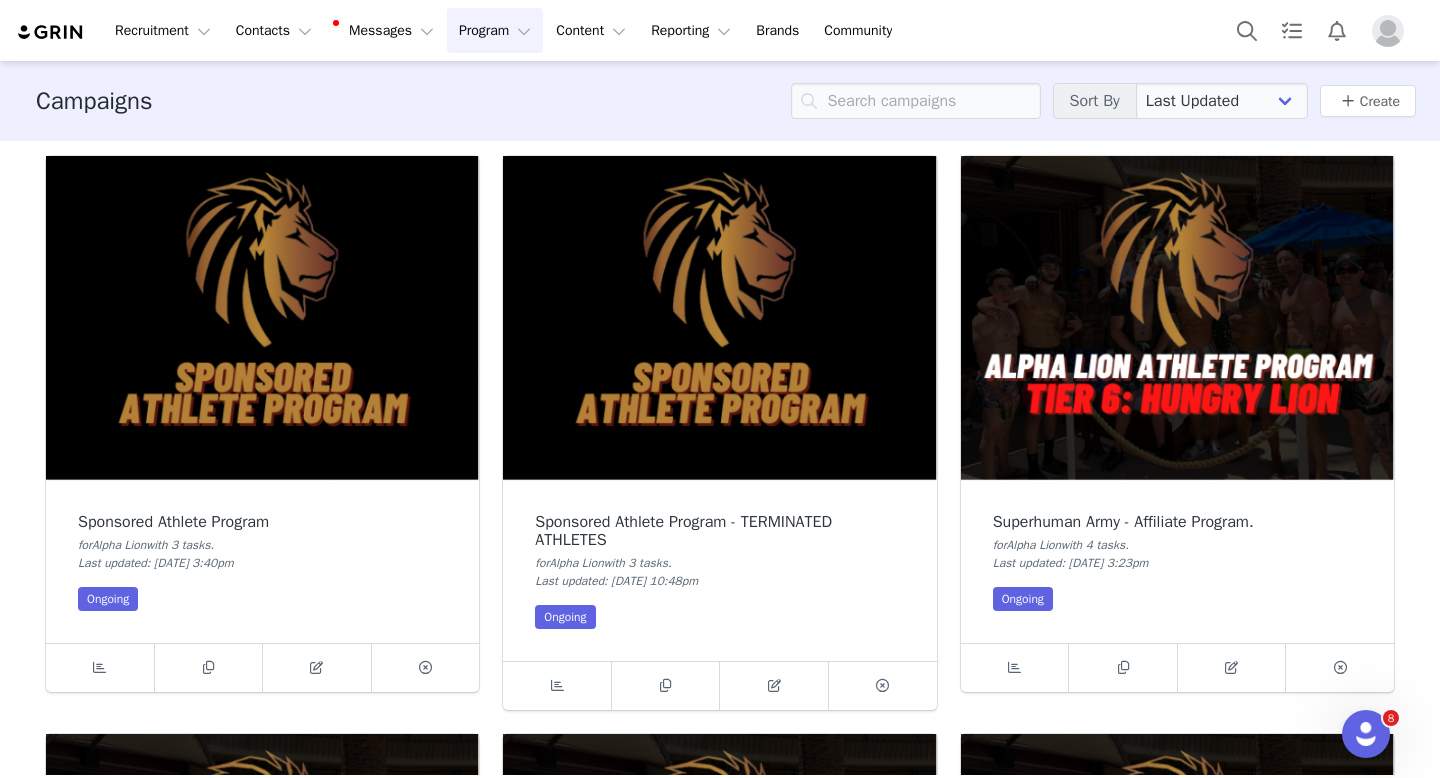 click at bounding box center [262, 318] 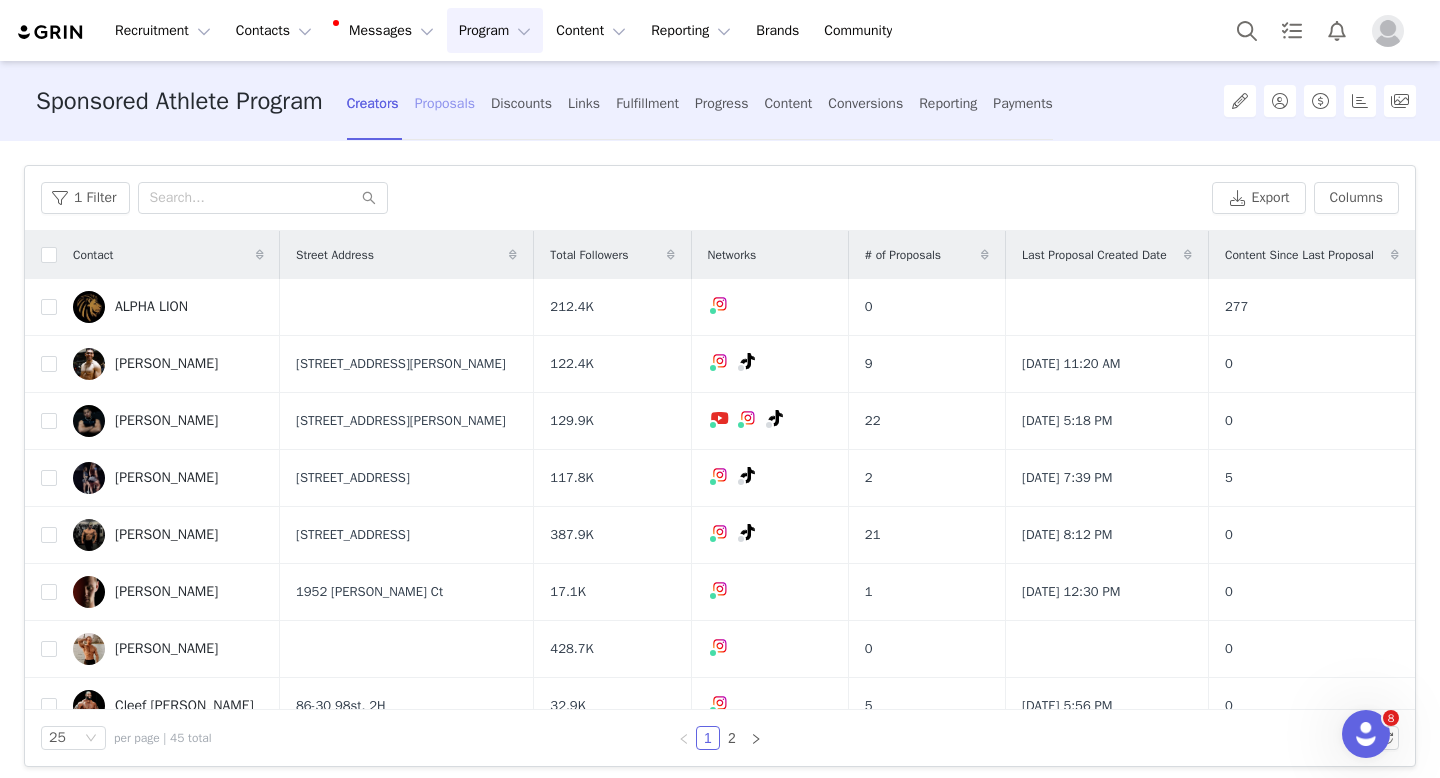 click on "Proposals" at bounding box center (445, 103) 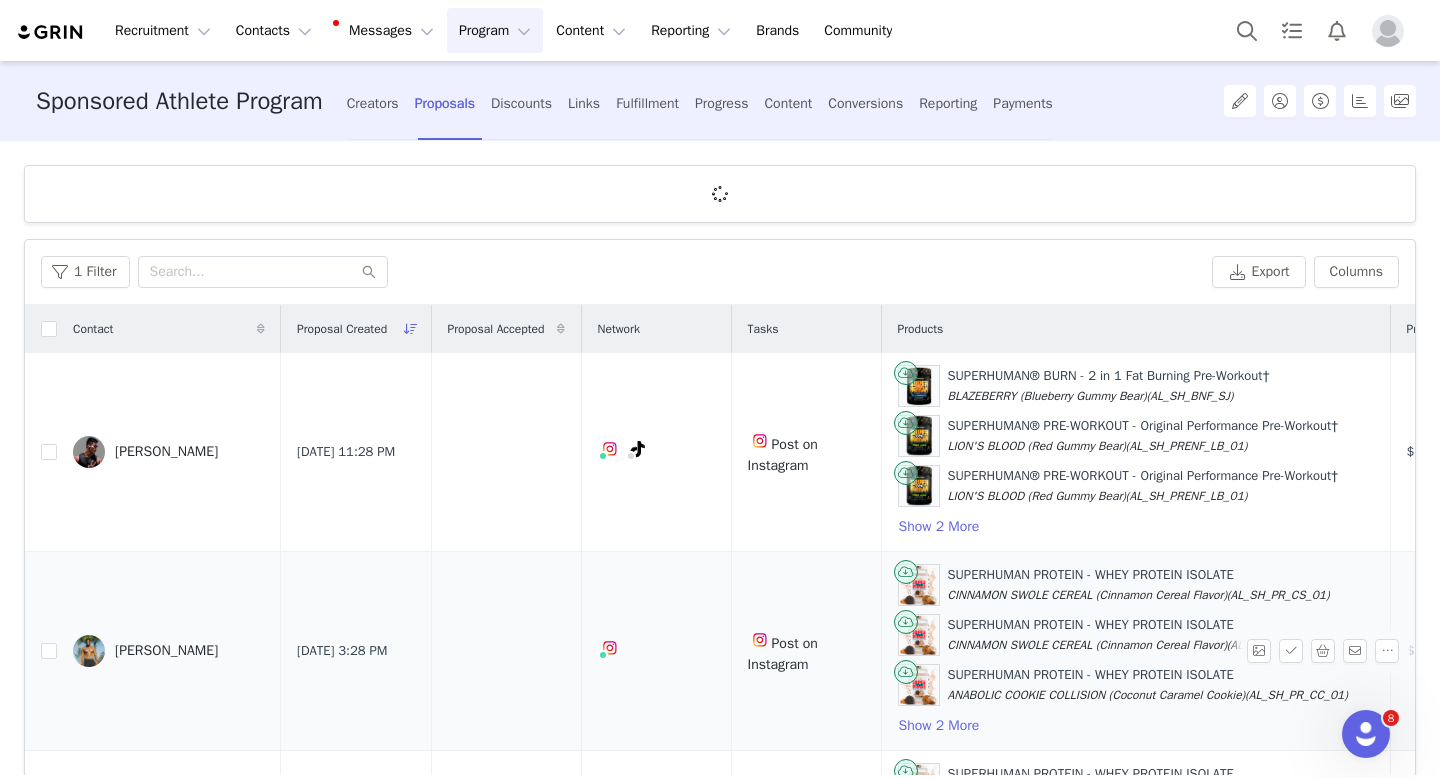 click on "Hamid Kisha" at bounding box center (166, 651) 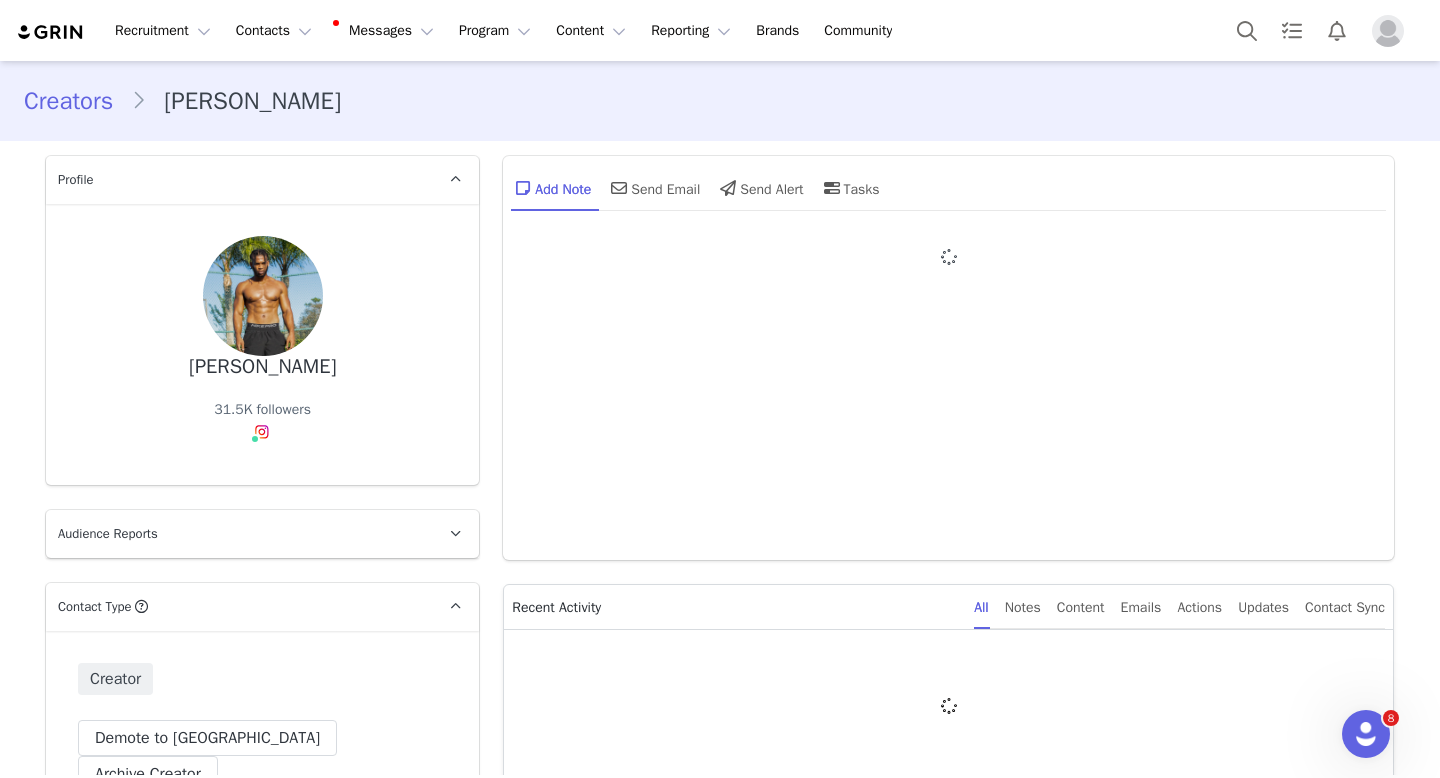 type on "+1 ([GEOGRAPHIC_DATA])" 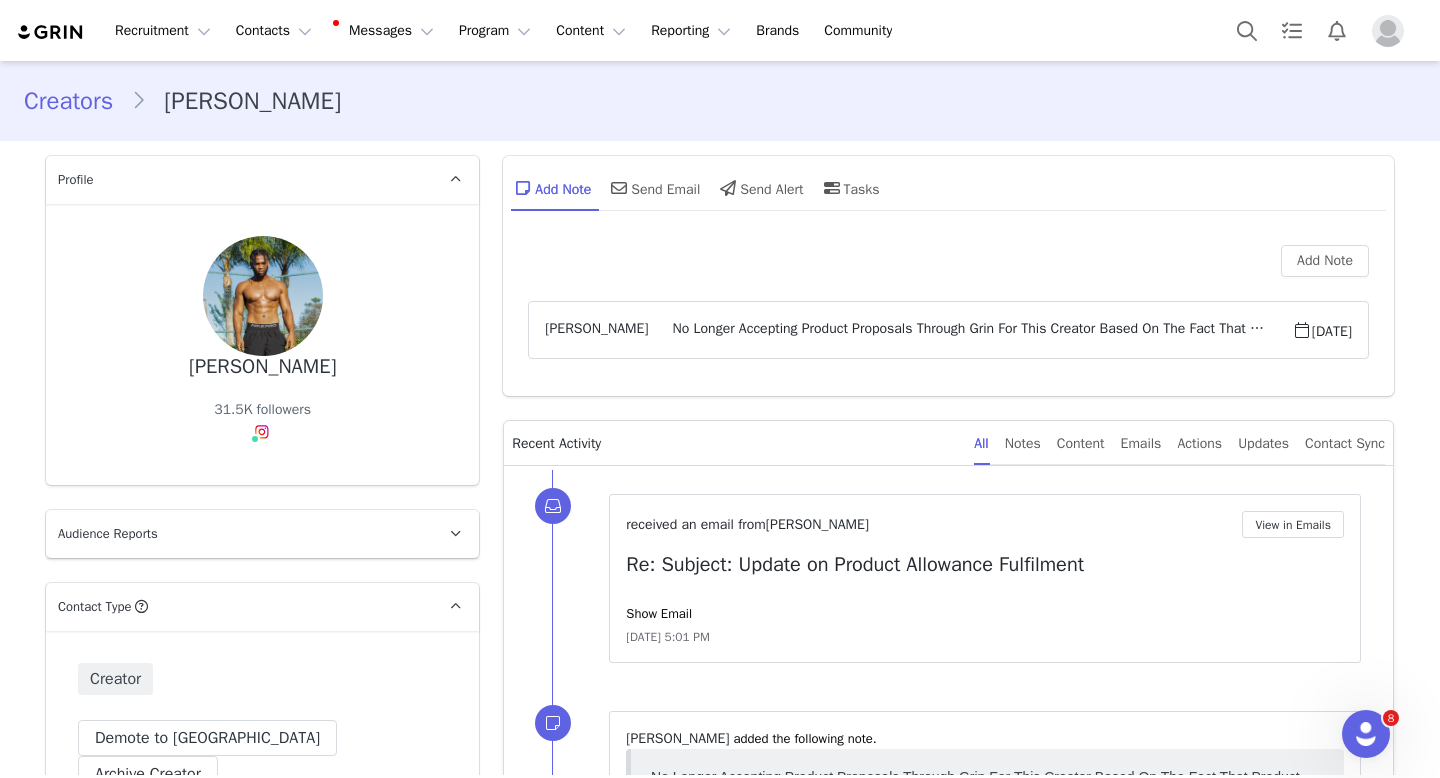 scroll, scrollTop: 0, scrollLeft: 0, axis: both 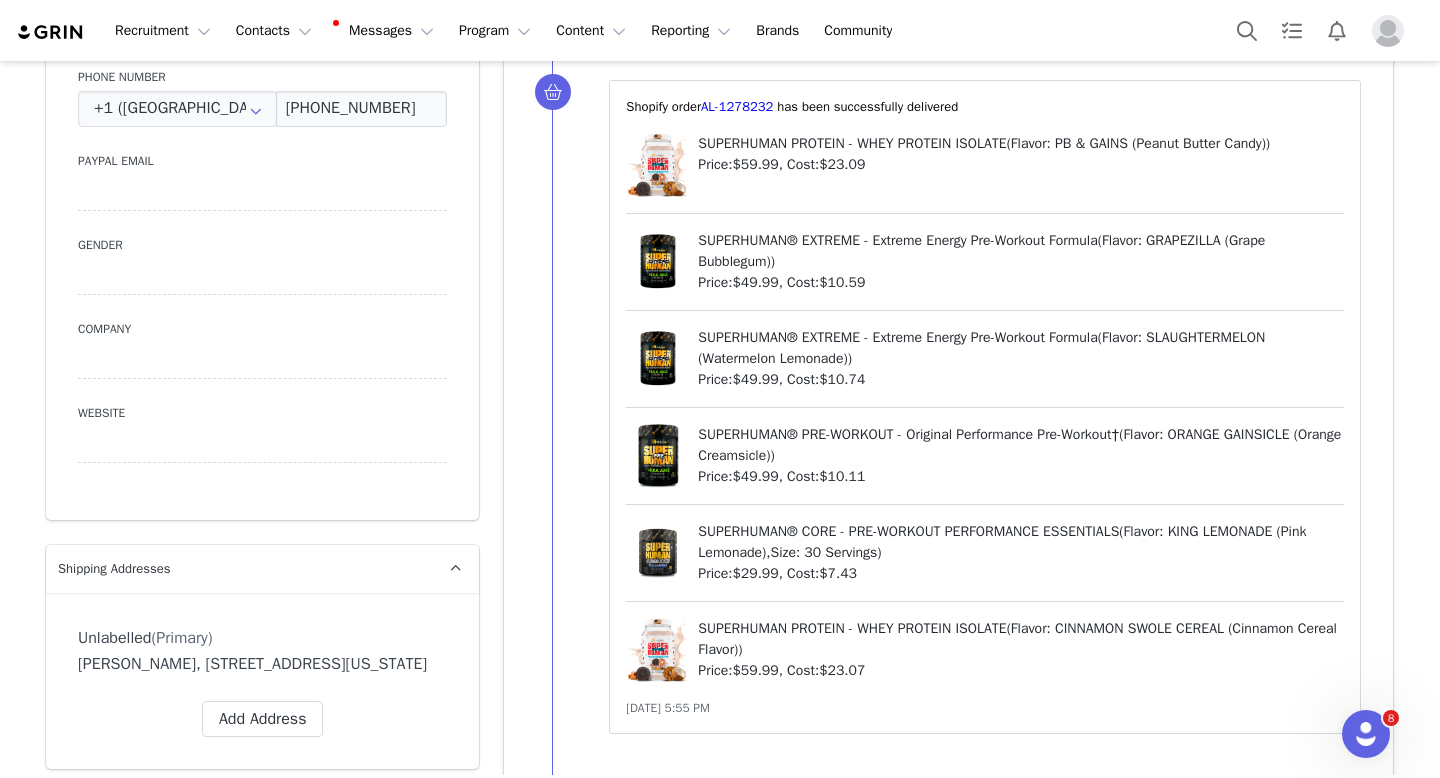 drag, startPoint x: 1439, startPoint y: 107, endPoint x: 1422, endPoint y: 218, distance: 112.29426 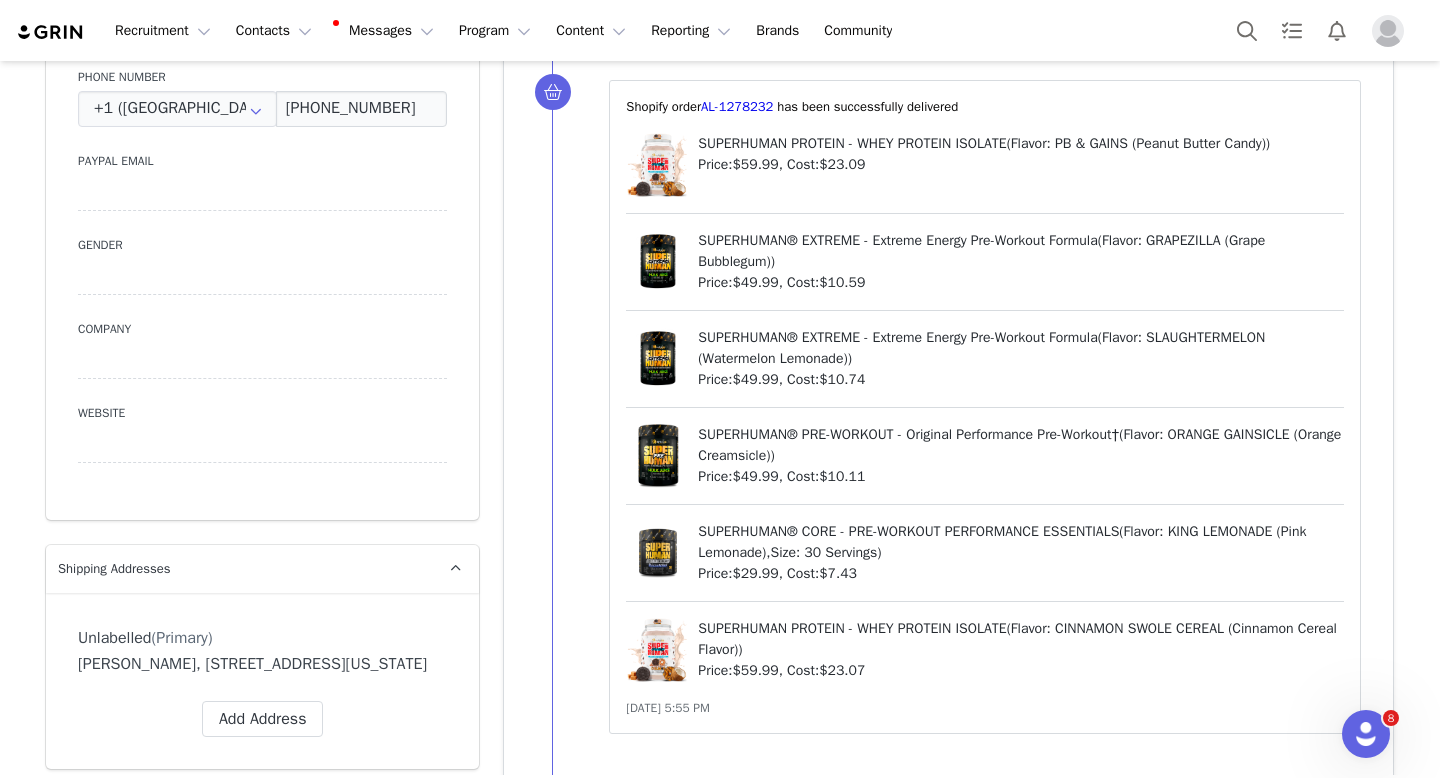 click on "Creators Hamid Kisha Profile  Hamid Kisha      31.5K followers  Audience Reports  Request a detailed report of this creator's audience demographics and content performance for each social channel. Limit 100 reports per month.  15 / 250 reports used this month  Instagram          Request Report Contact Type  Contact type can be Creator, Prospect, Application, or Manager.   Creator  Demote this Creator? This will remove all accepted proposals attached to this creator.  Yes, demote  Demote to Prospect Archive this Creator? Important:  marking a creator as "Archived" will stop conversion and content tracking. Previous conversions and content will still be available for reporting purposes. Are you sure you want to continue?   Yes, archive  Archive Creator Contact Information  First Name  Hamid  Last Name  Kisha Email Address hamidkisha96@gmail.com  Phone Number  +1 (United States) +93 (Afghanistan) +358 (Aland Islands) +355 (Albania) +213 (Algeria) +376 (Andorra) +244 (Angola) +1264 (Anguilla) +54 (Argentina)" at bounding box center (720, 418) 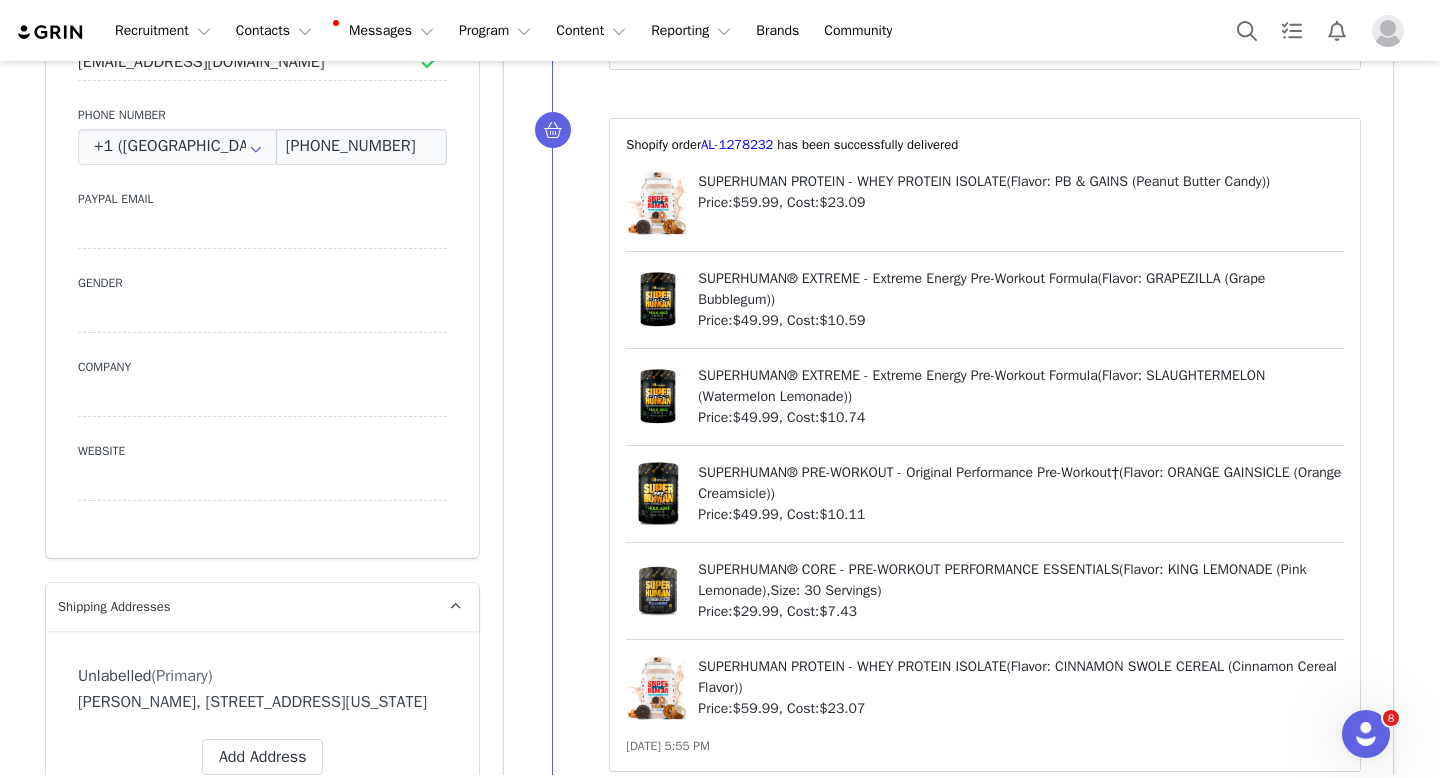 click on "⁨Shopify⁩ order⁨  AL-1278232 ⁩ has been successfully delivered   SUPERHUMAN PROTEIN - WHEY PROTEIN ISOLATE  (   Flavor: PB & GAINS (Peanut Butter Candy)   )   Price:  $59.99 , Cost:   $23.09     SUPERHUMAN® EXTREME - Extreme Energy Pre-Workout Formula  (   Flavor: GRAPEZILLA (Grape Bubblegum)   )   Price:  $49.99 , Cost:   $10.59     SUPERHUMAN® EXTREME - Extreme Energy Pre-Workout Formula  (   Flavor: SLAUGHTERMELON (Watermelon Lemonade)   )   Price:  $49.99 , Cost:   $10.74     SUPERHUMAN® PRE-WORKOUT - Original Performance Pre-Workout†  (   Flavor: ORANGE GAINSICLE (Orange Creamsicle)   )   Price:  $49.99 , Cost:   $10.11     SUPERHUMAN® CORE - PRE-WORKOUT PERFORMANCE ESSENTIALS  (   Flavor: KING LEMONADE (Pink Lemonade)  ,   Size: 30 Servings   )   Price:  $29.99 , Cost:   $7.43     SUPERHUMAN PROTEIN - WHEY PROTEIN ISOLATE  (   Flavor: CINNAMON SWOLE CEREAL (Cinnamon Cereal Flavor)   )   Price:  $59.99 , Cost:   $23.07   May 30, 2025, 5:55 PM" at bounding box center (985, 445) 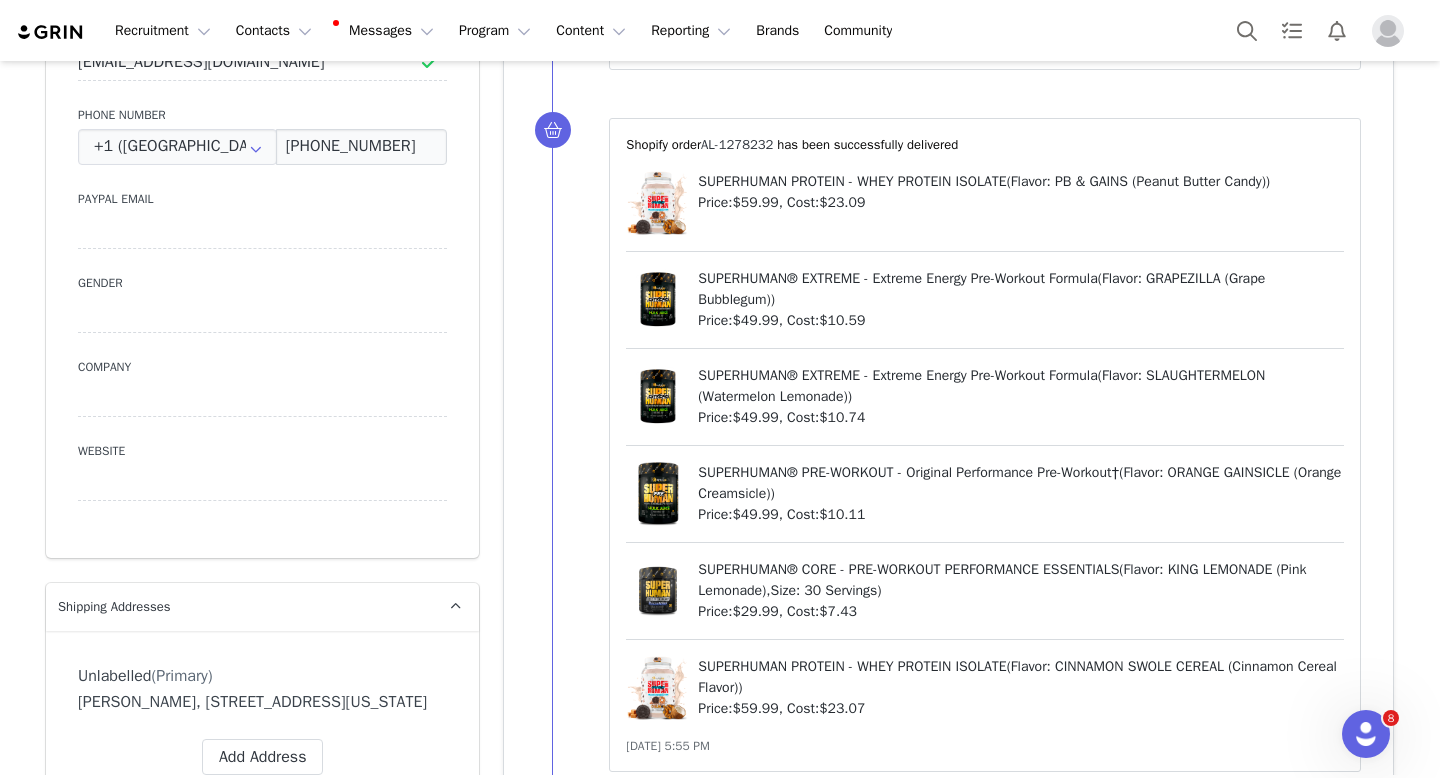 click on "AL-1278232" at bounding box center [737, 144] 